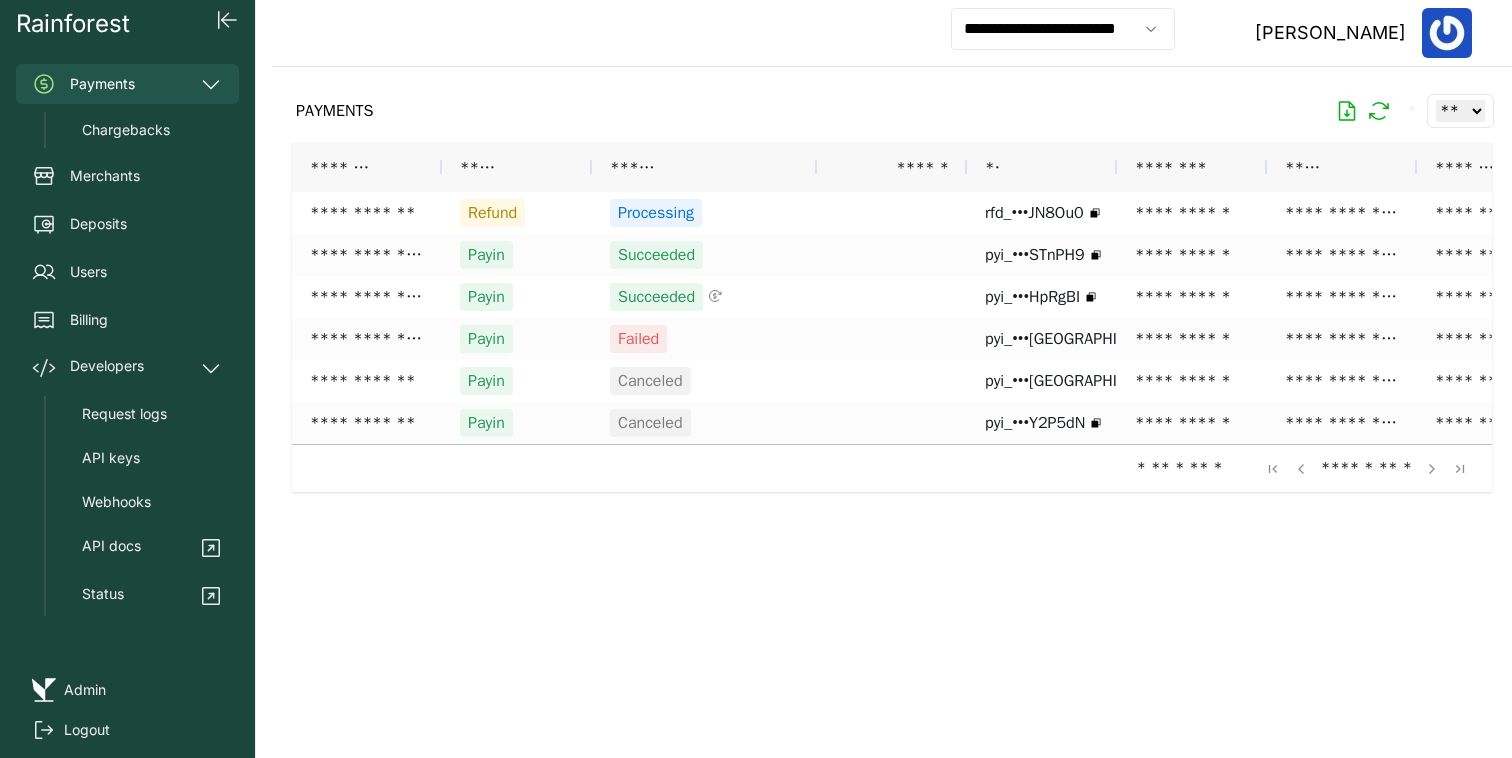 scroll, scrollTop: 0, scrollLeft: 0, axis: both 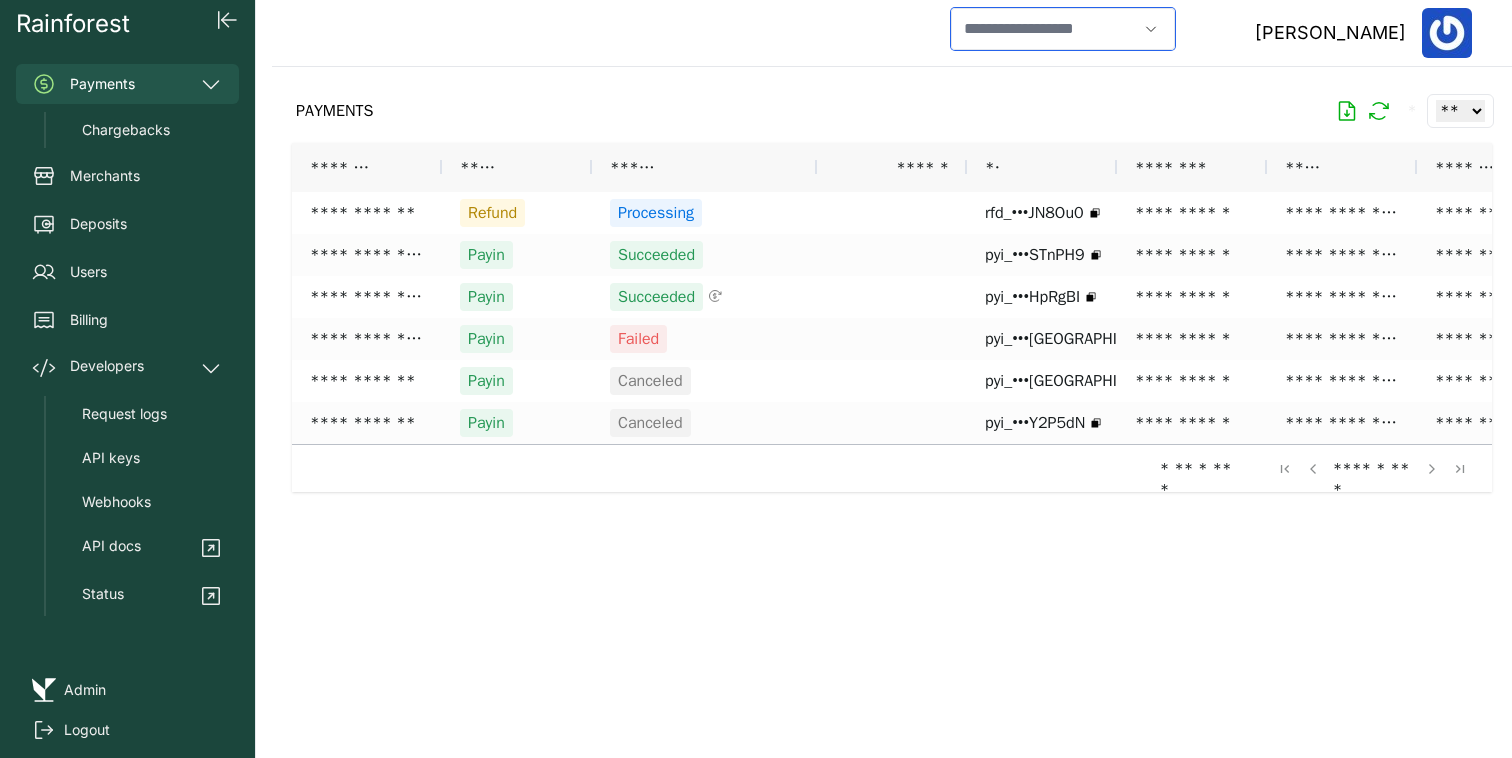 click at bounding box center (1044, 29) 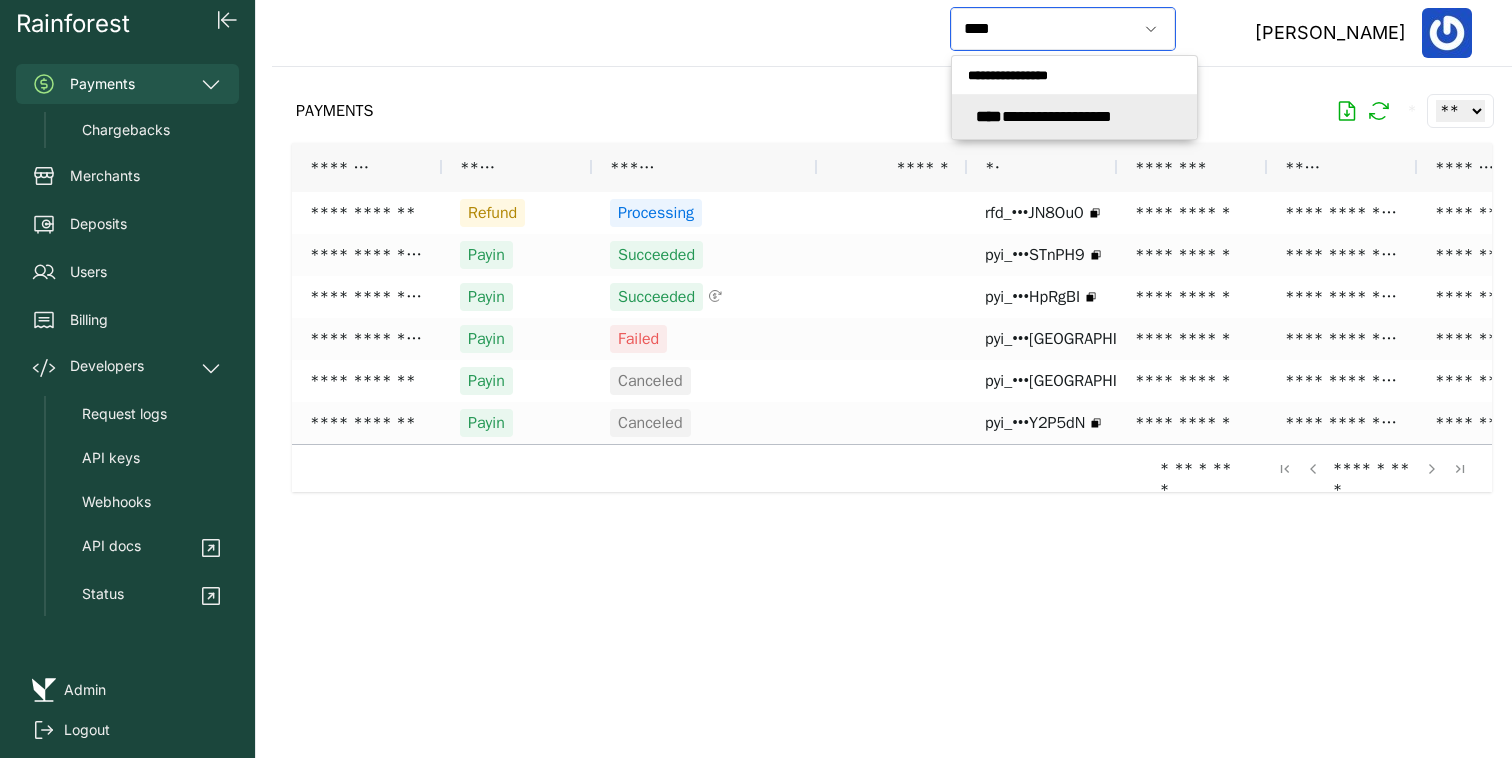 click on "**********" at bounding box center [1044, 116] 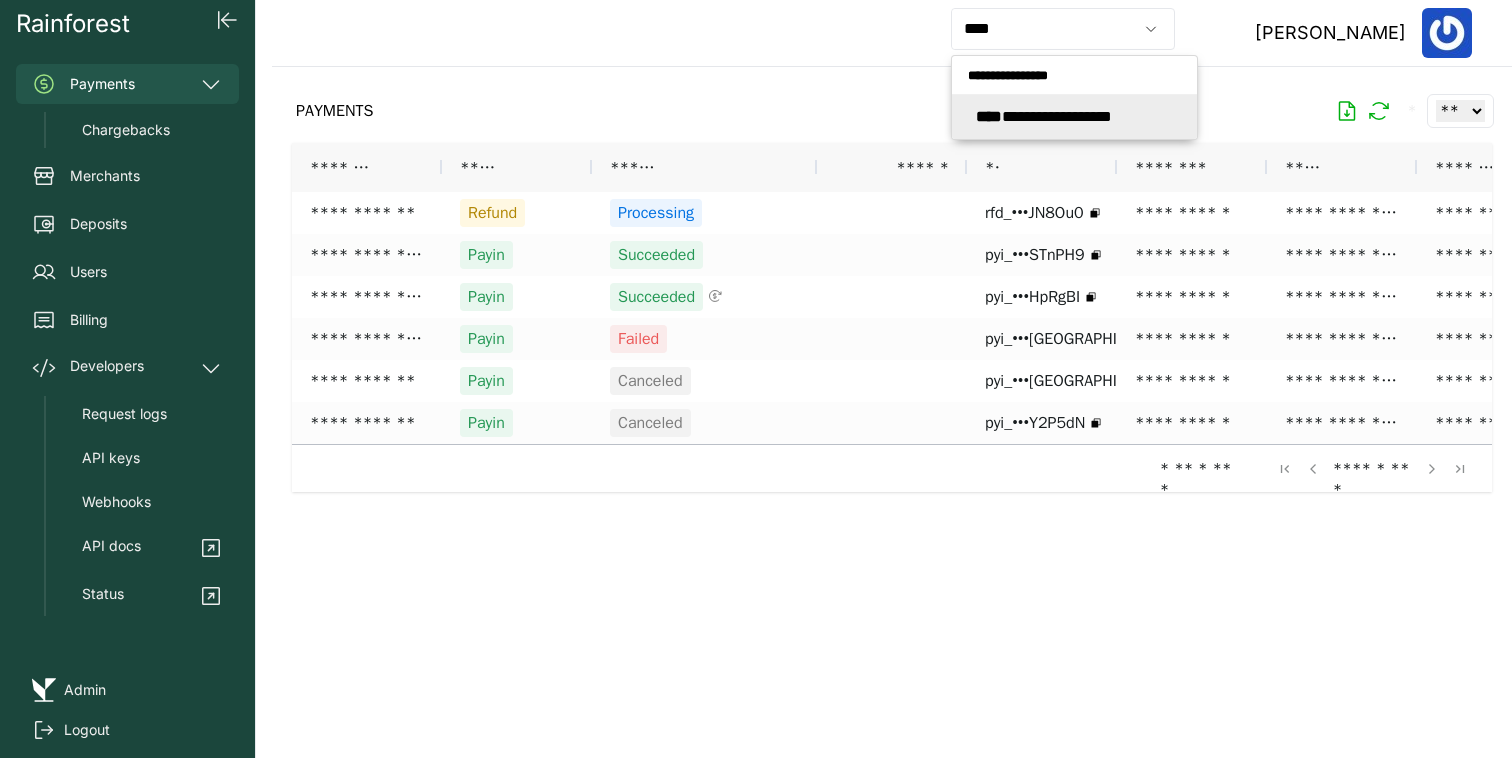 type on "**********" 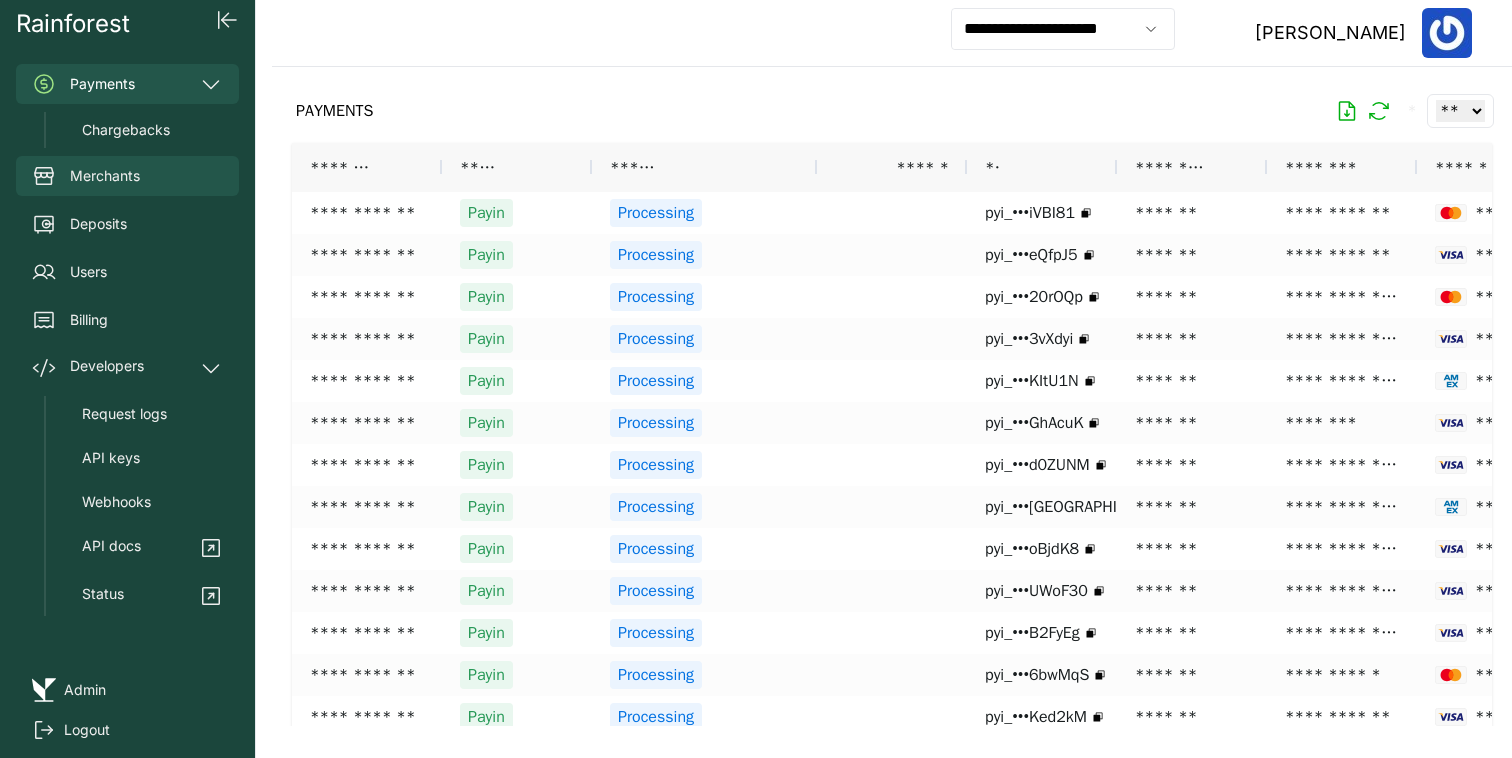 click on "Merchants" at bounding box center [127, 176] 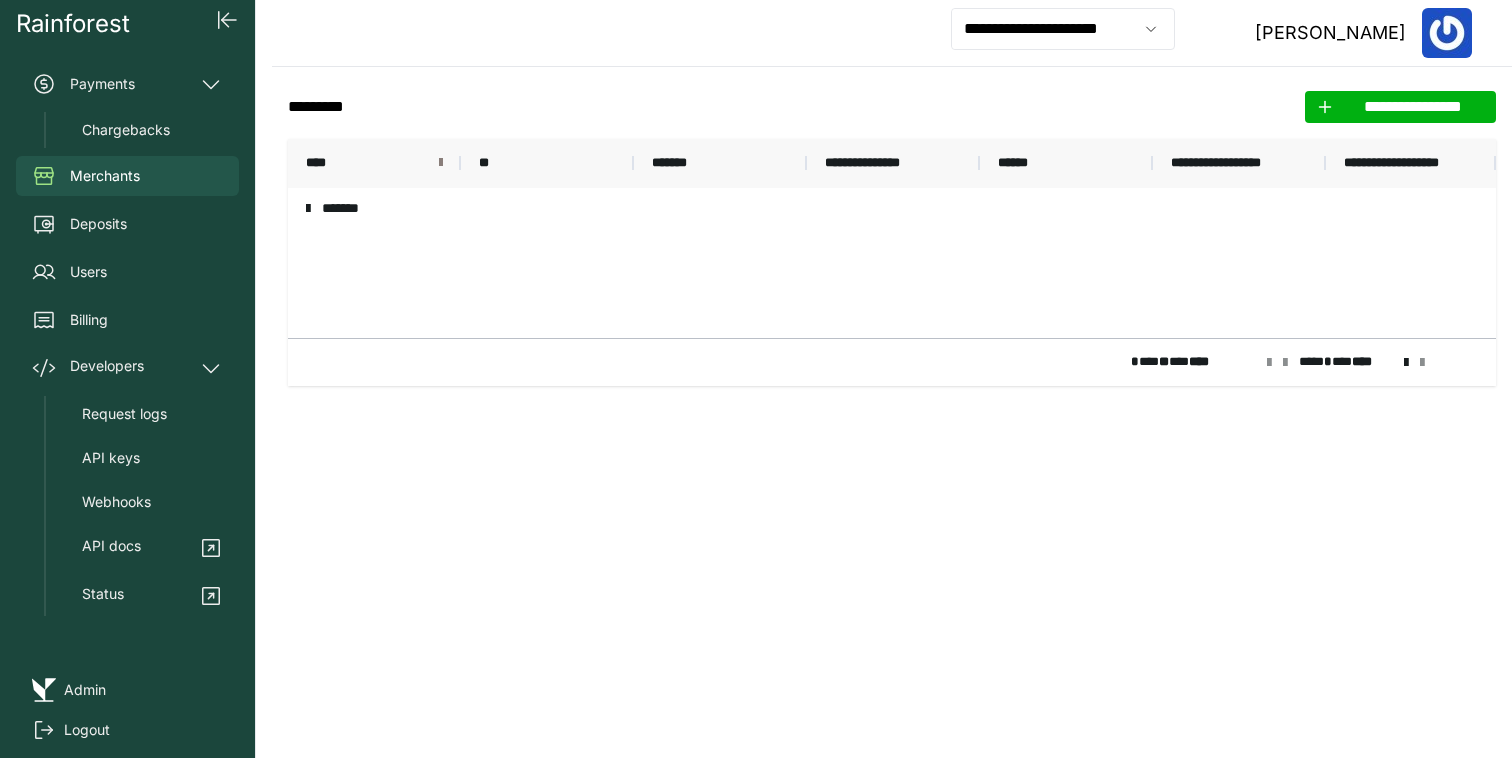 click at bounding box center (441, 163) 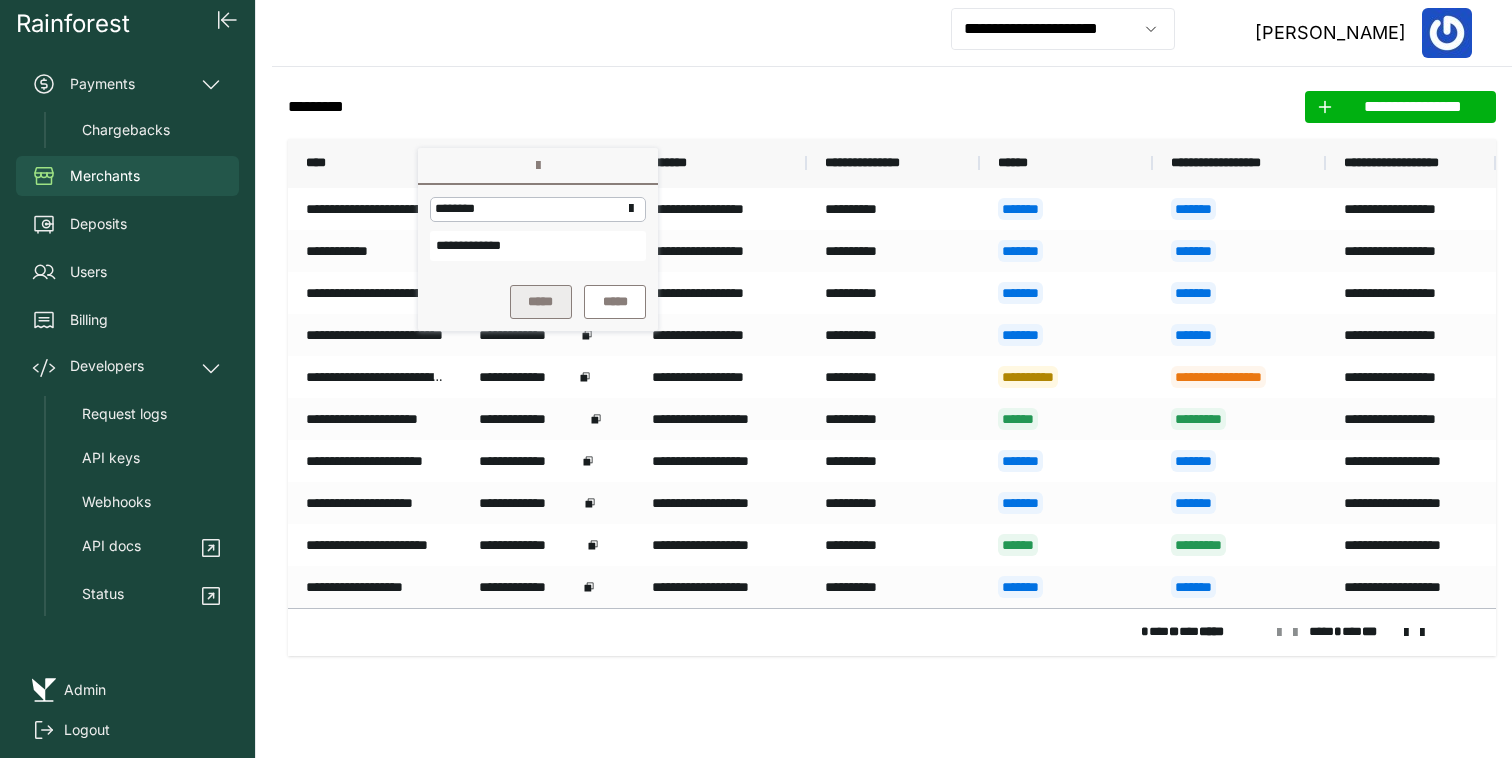 type on "**********" 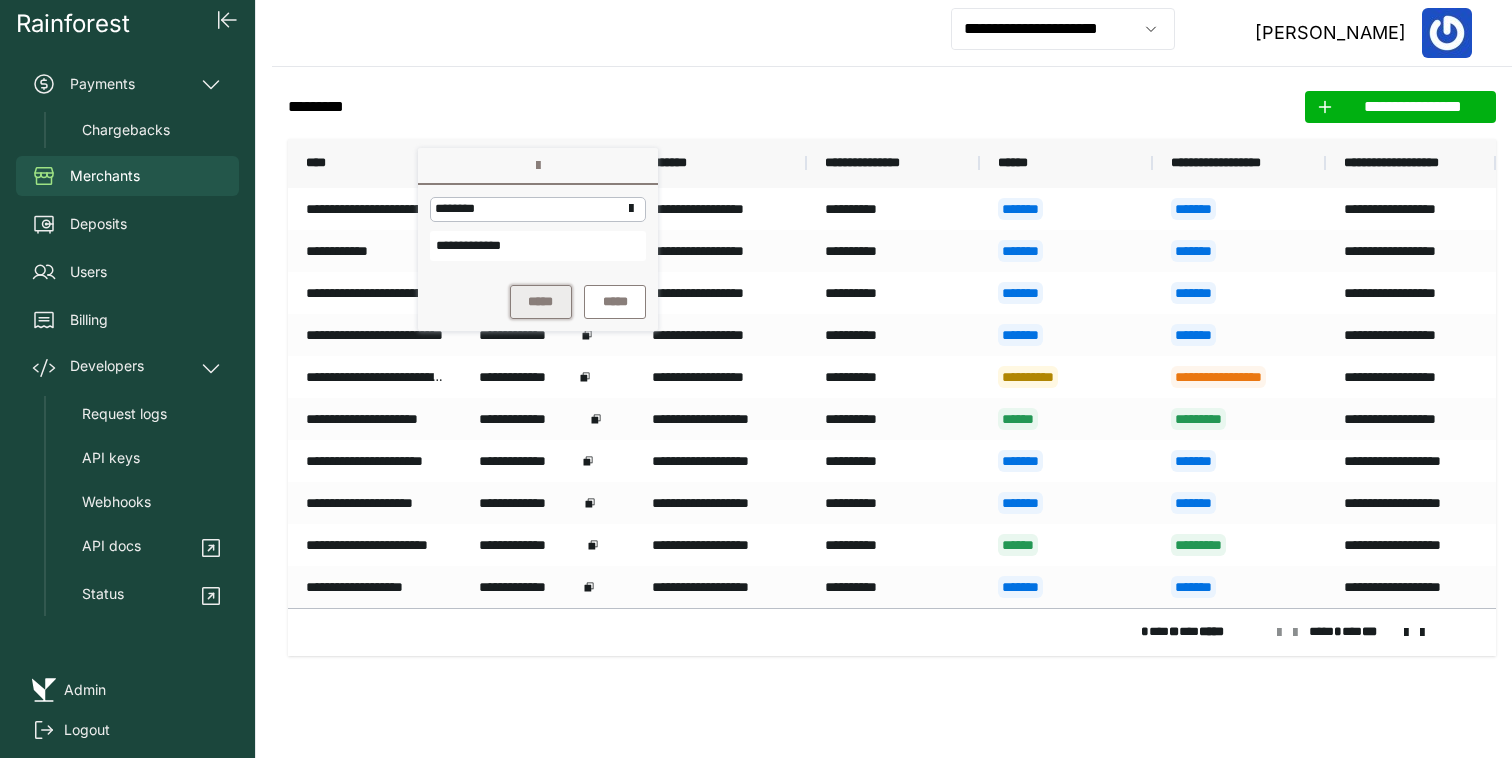 click on "*****" at bounding box center [541, 302] 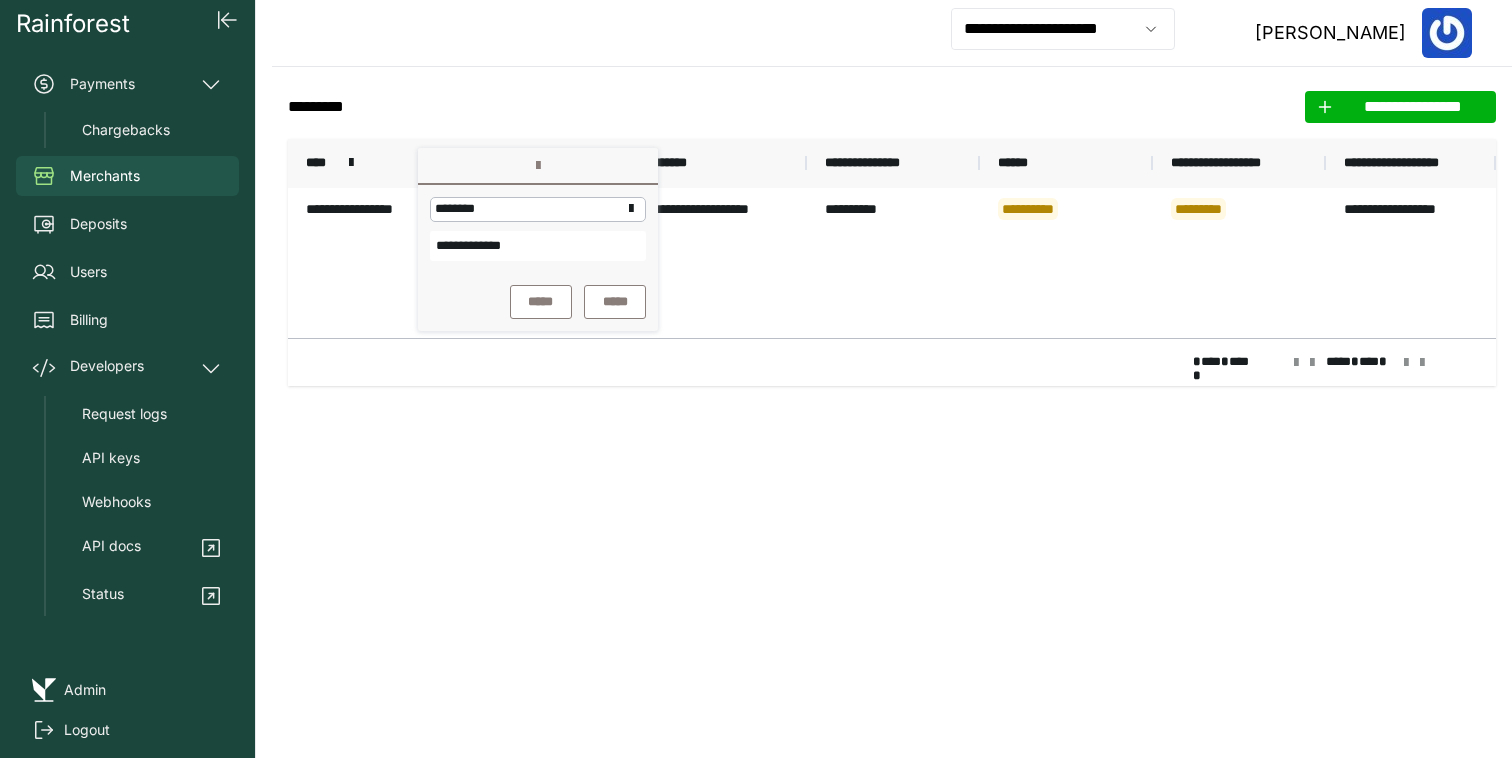 click on "**********" 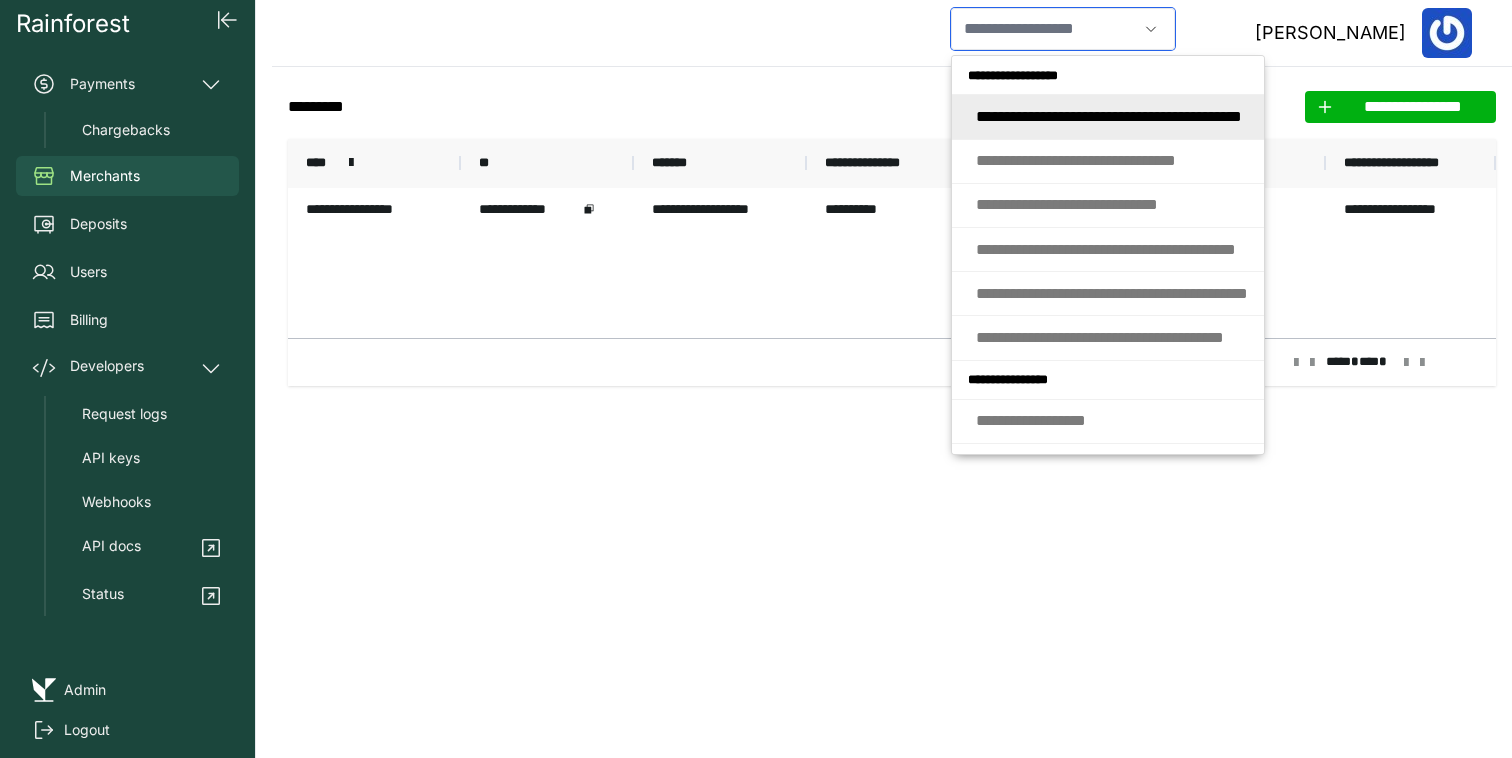 click at bounding box center [1044, 29] 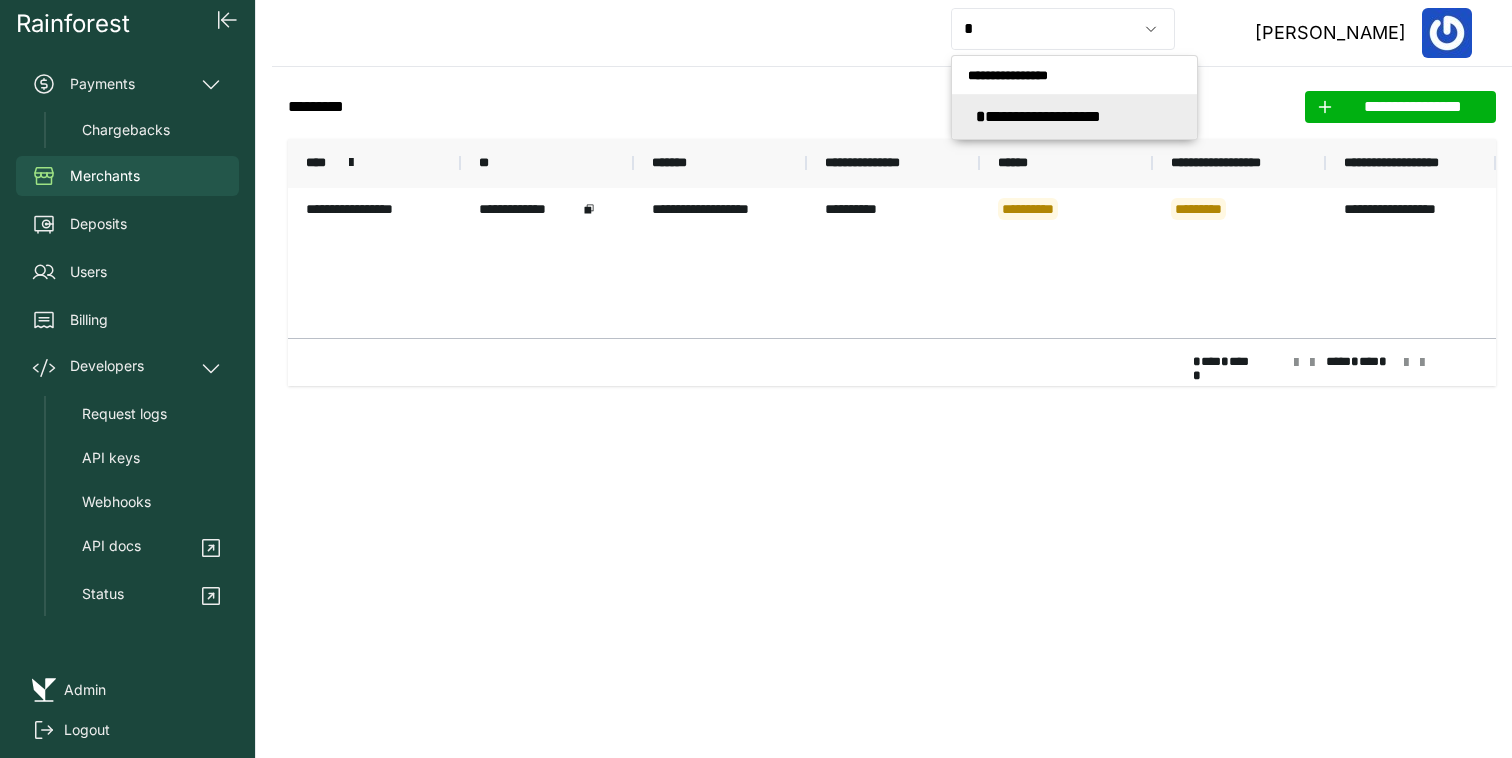 type on "**********" 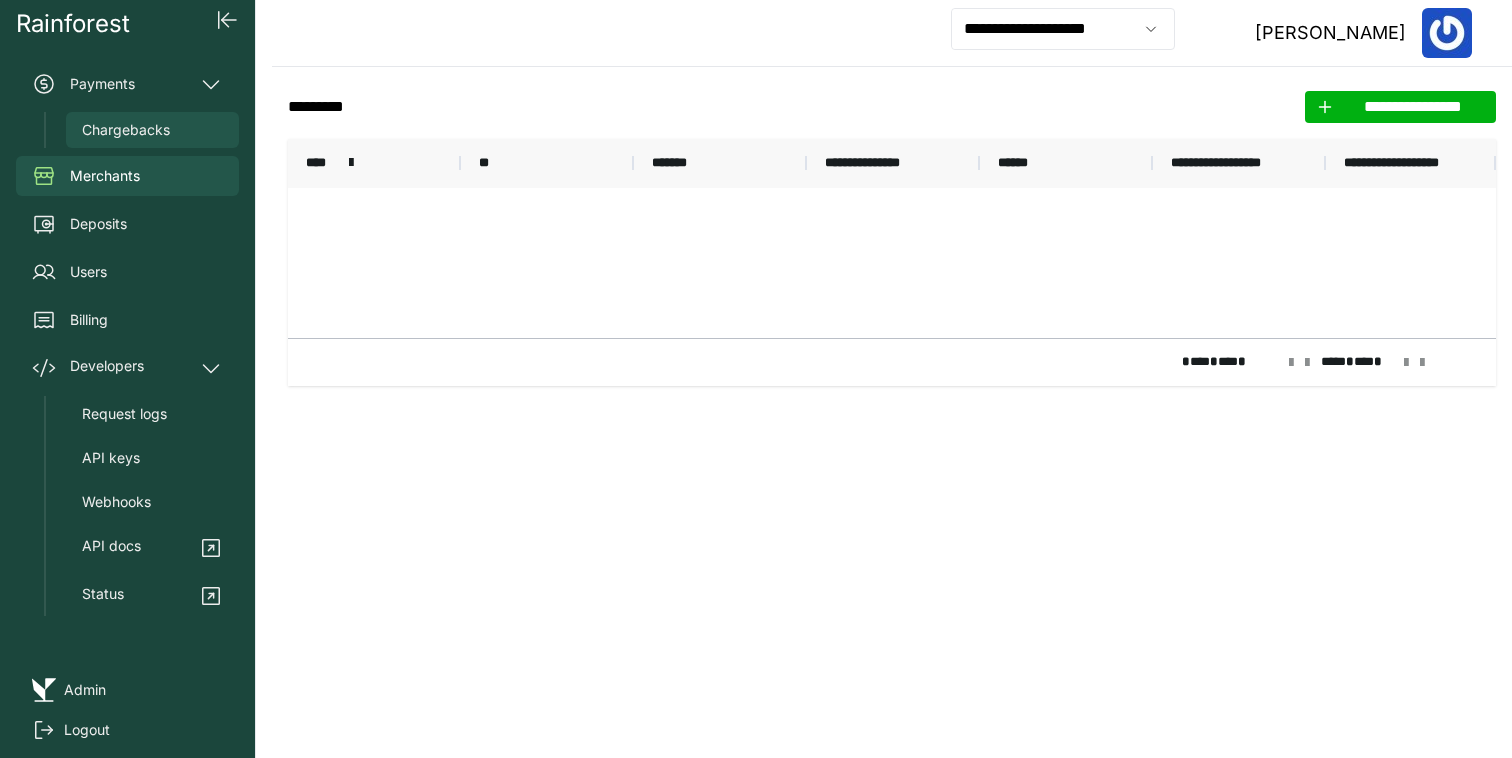 click on "Chargebacks" at bounding box center (152, 130) 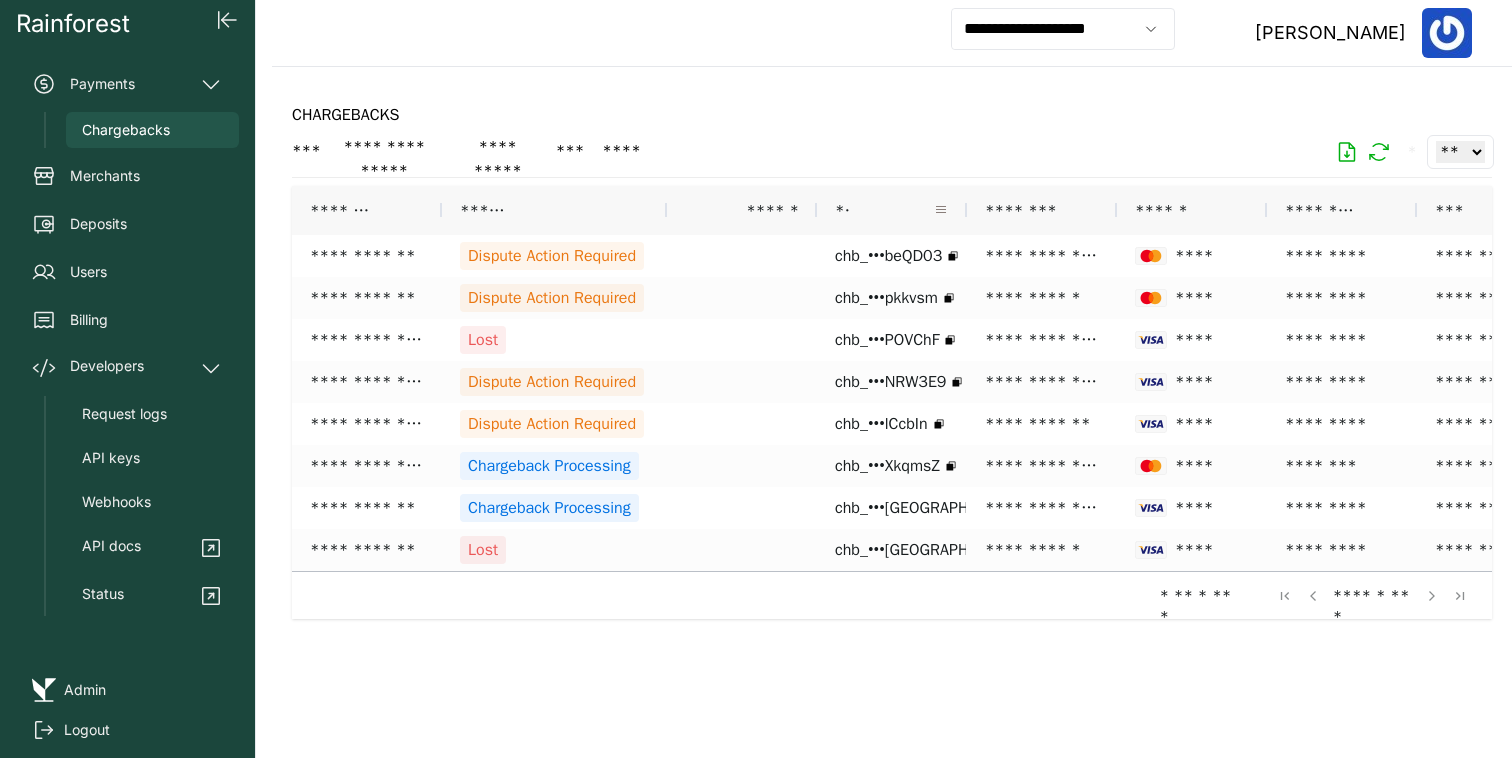 click at bounding box center [941, 210] 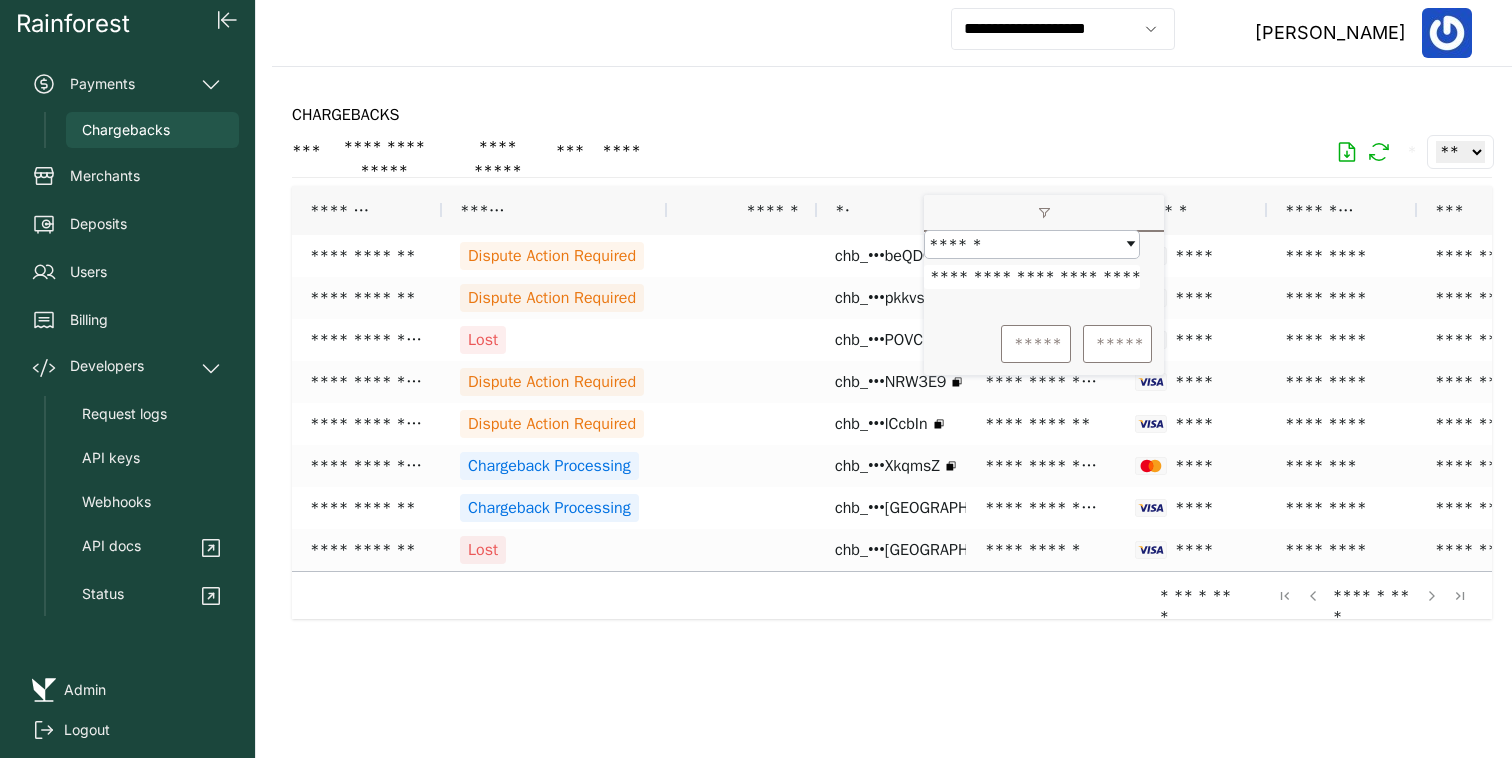 scroll, scrollTop: 0, scrollLeft: 80, axis: horizontal 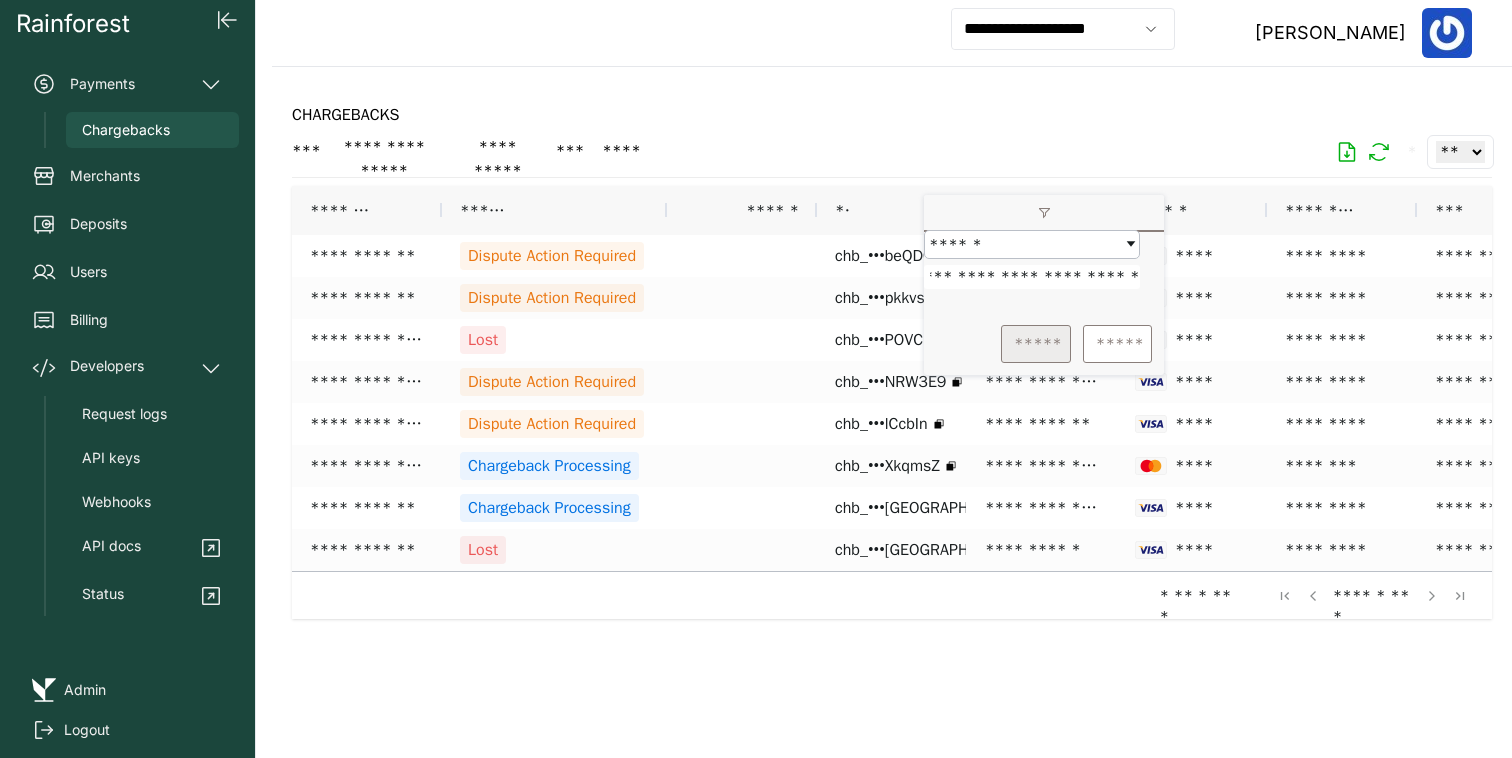 type on "**********" 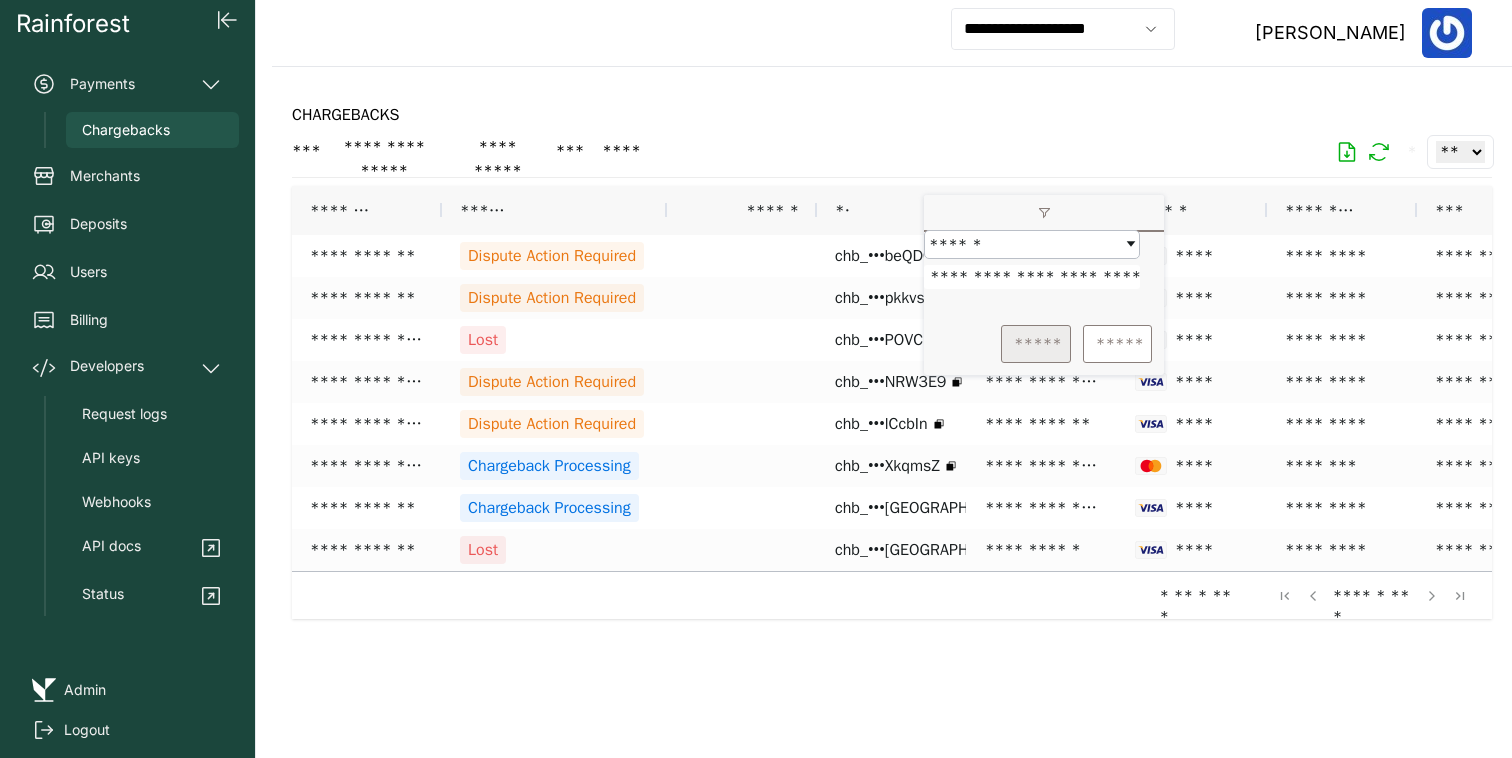 click on "*****" at bounding box center [1036, 344] 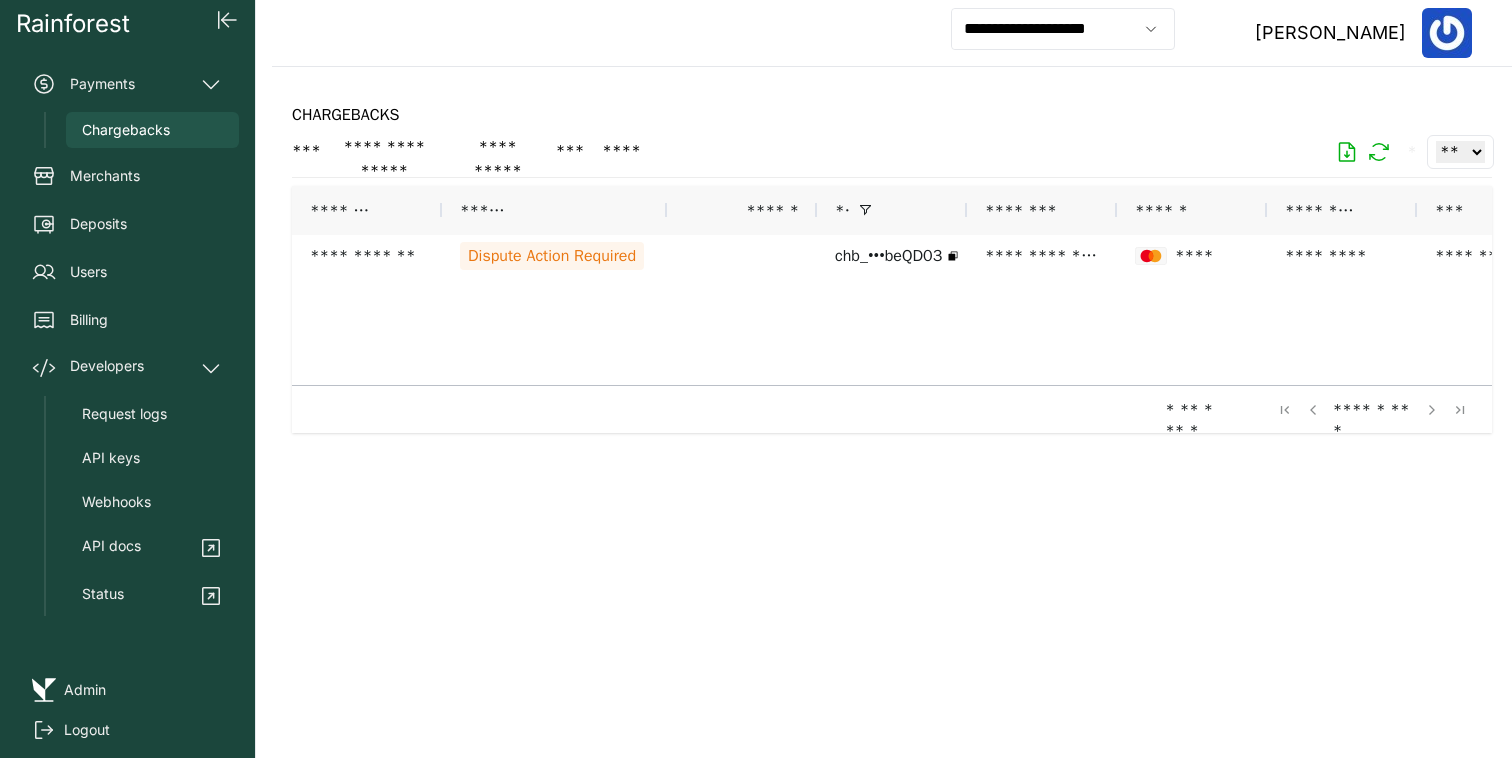 click on "**********" at bounding box center [892, 412] 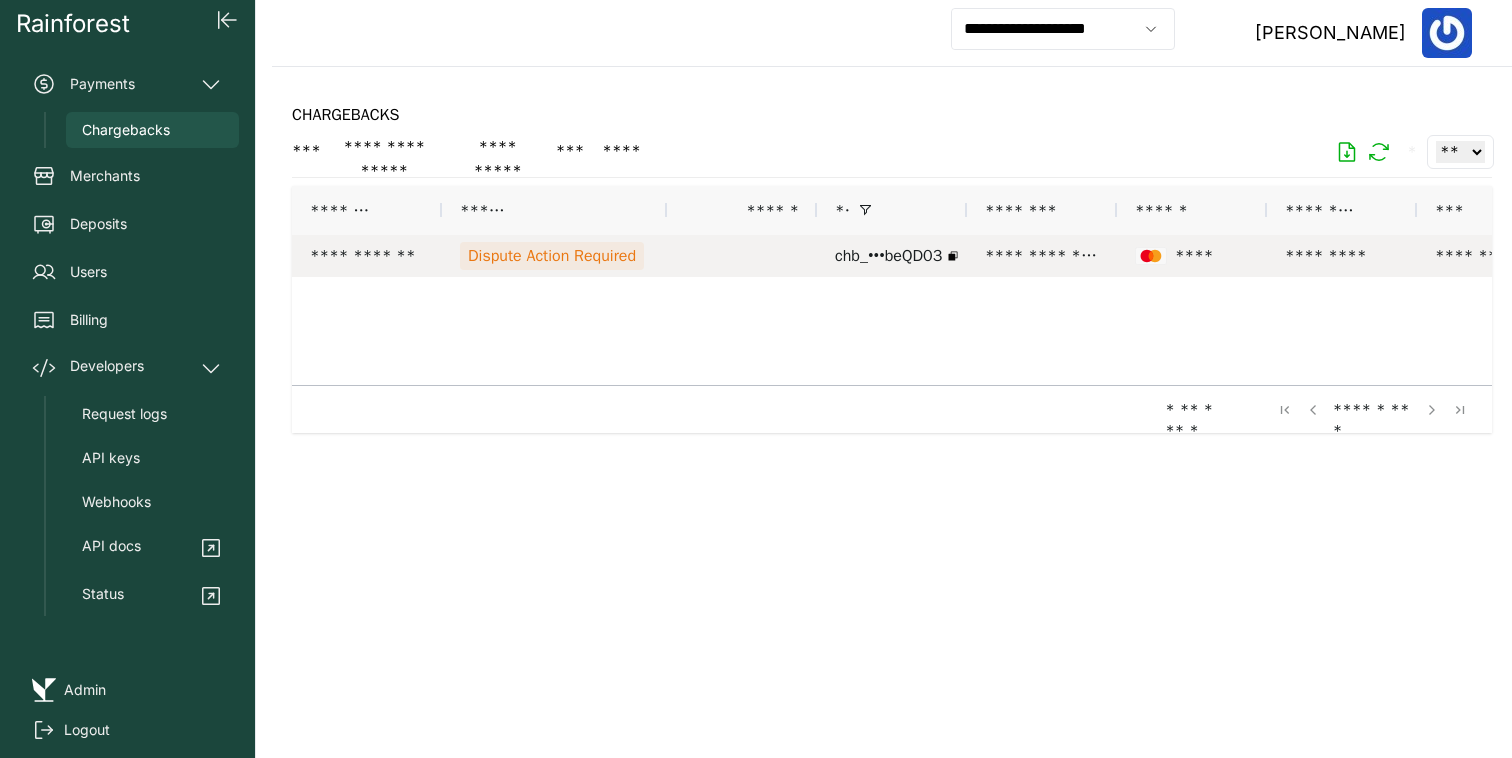 click on "**********" at bounding box center (1017, 310) 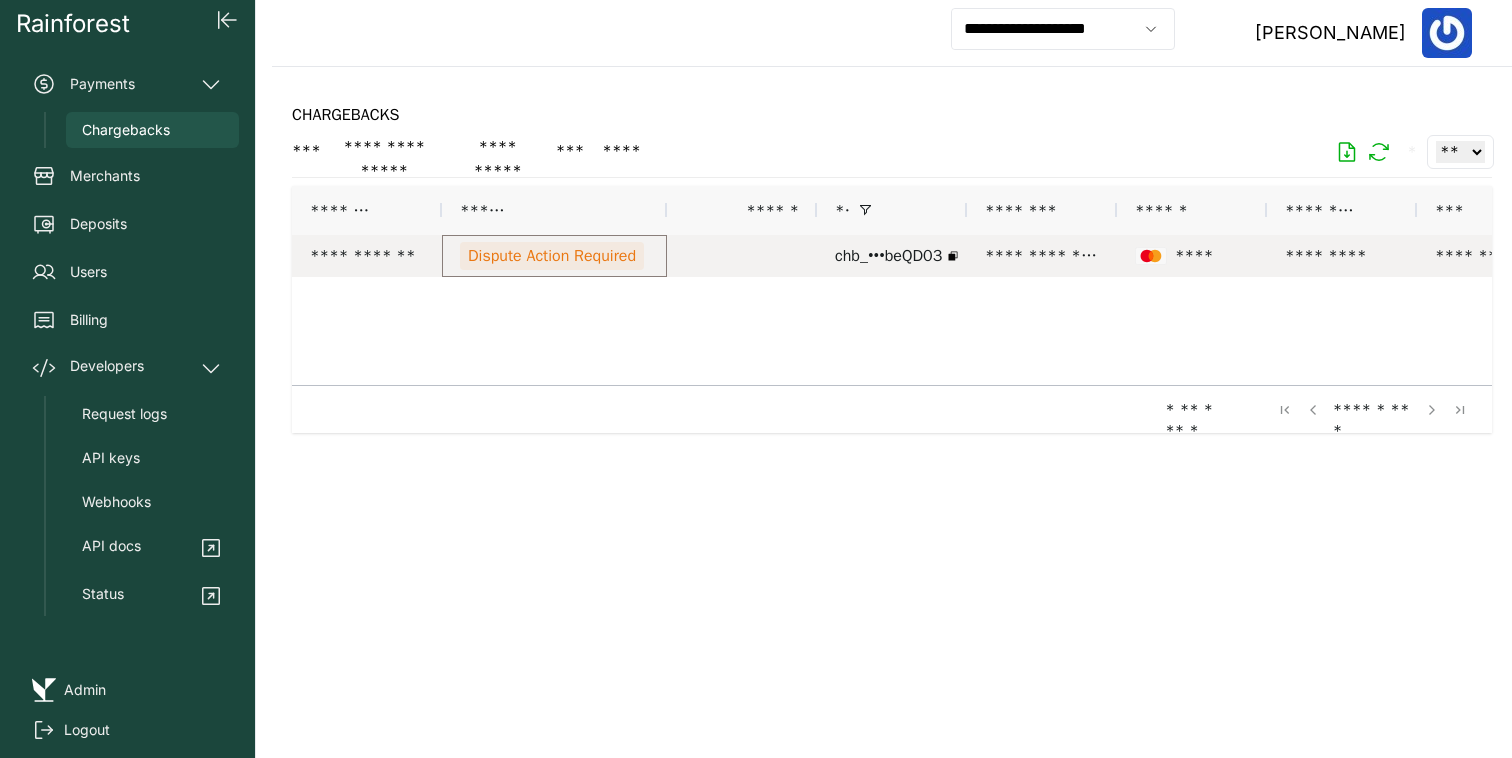 click on "Dispute Action Required" at bounding box center (554, 256) 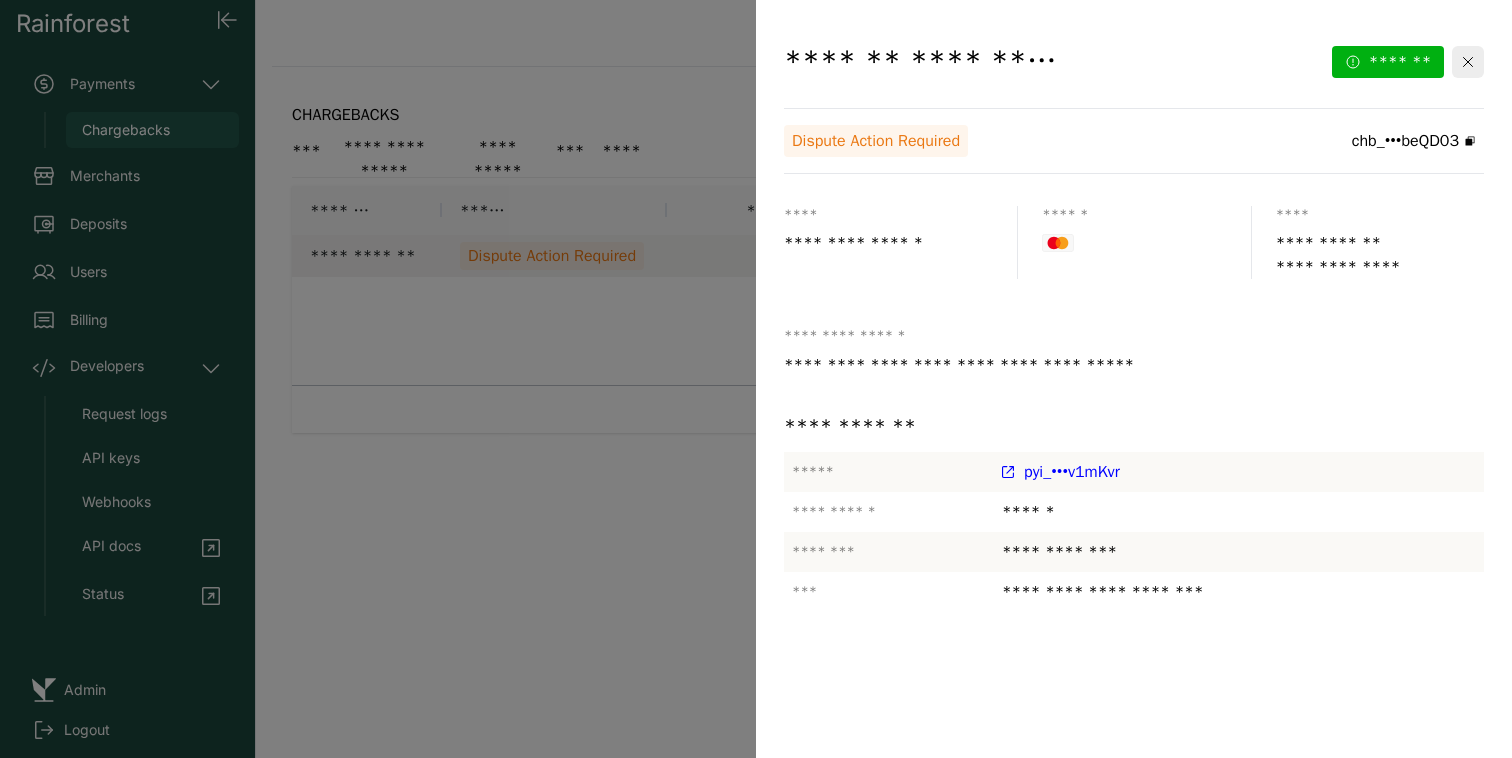 click on "pyi_•••v1mKvr" at bounding box center [1072, 472] 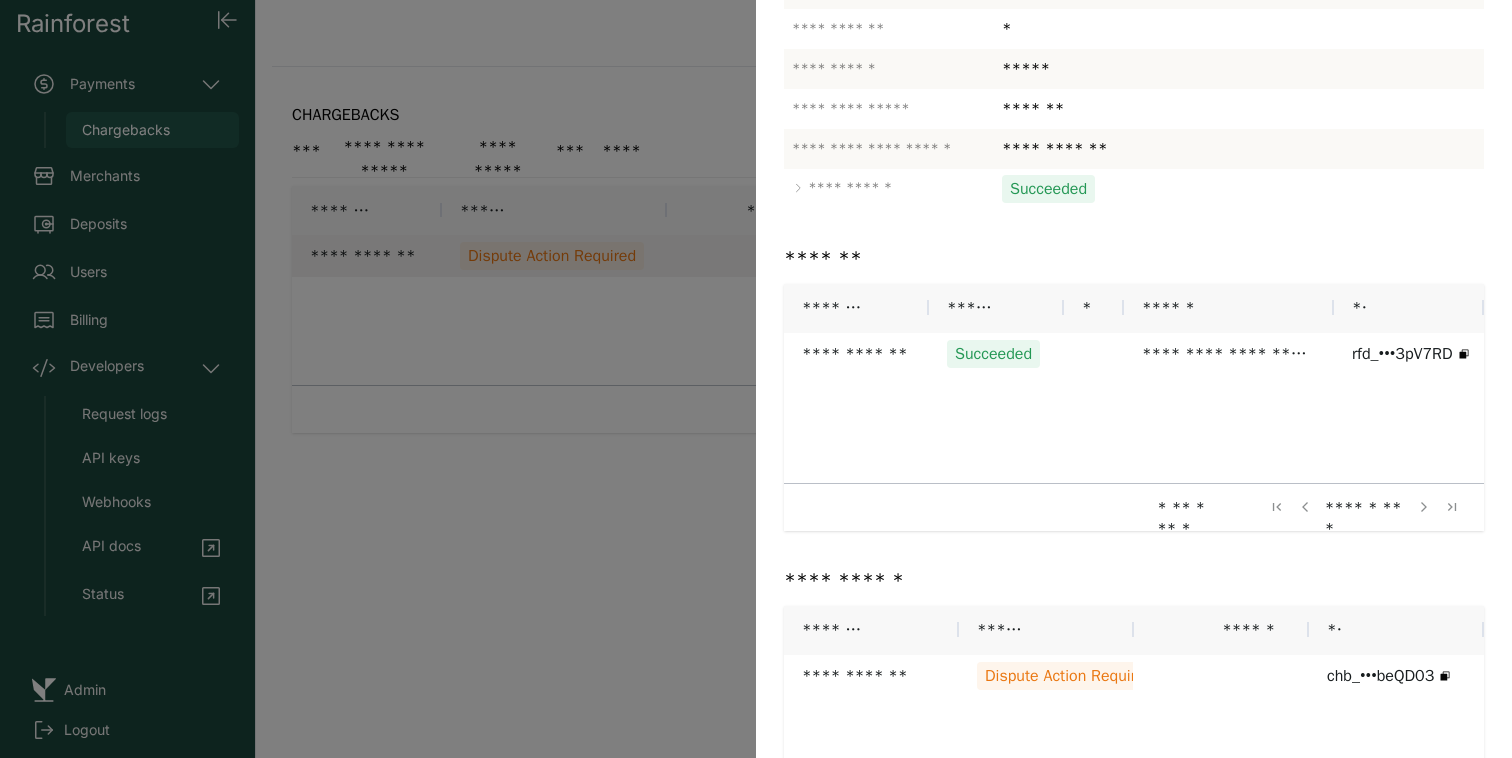 scroll, scrollTop: 564, scrollLeft: 0, axis: vertical 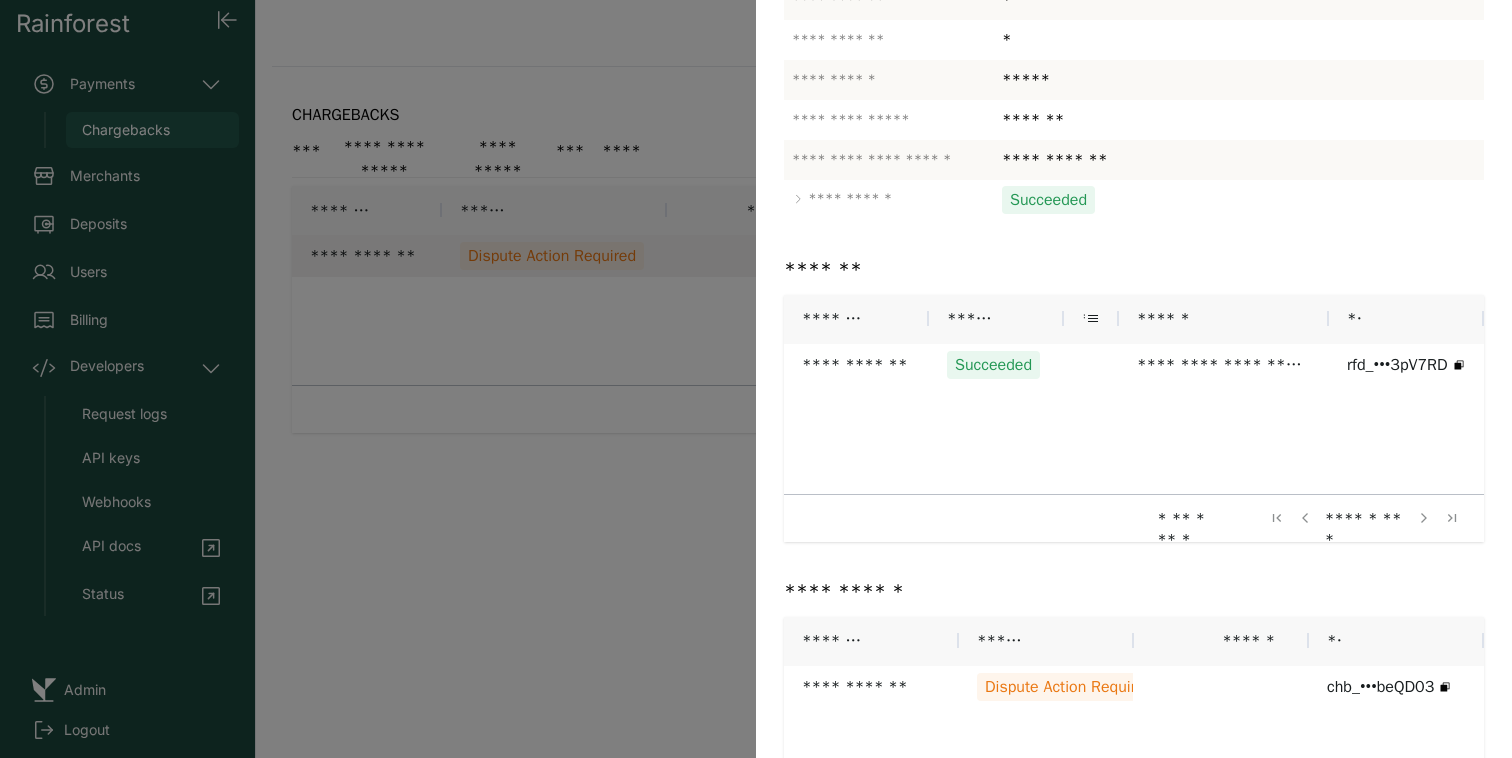 click at bounding box center [1119, 319] 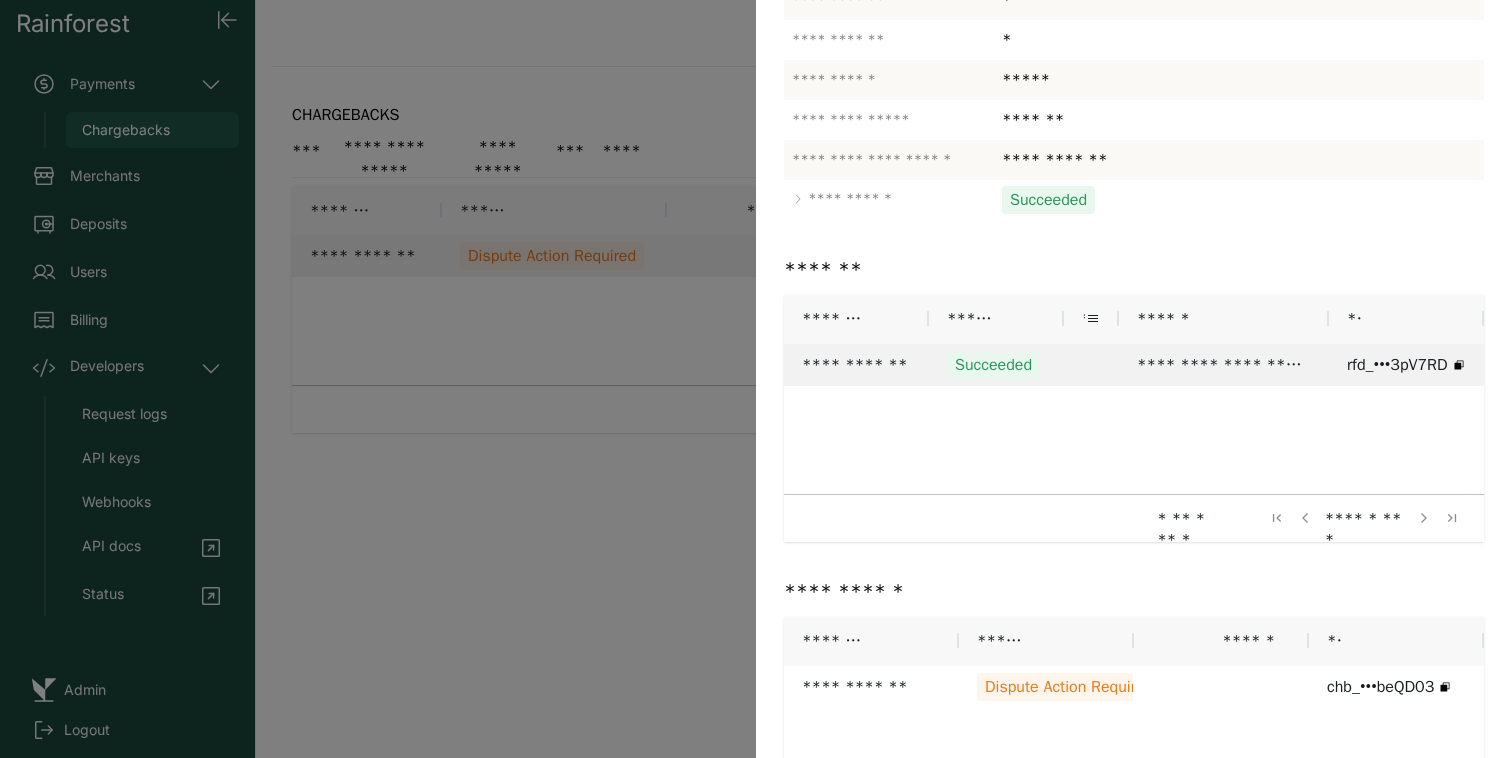 click on "**********" at bounding box center (856, 365) 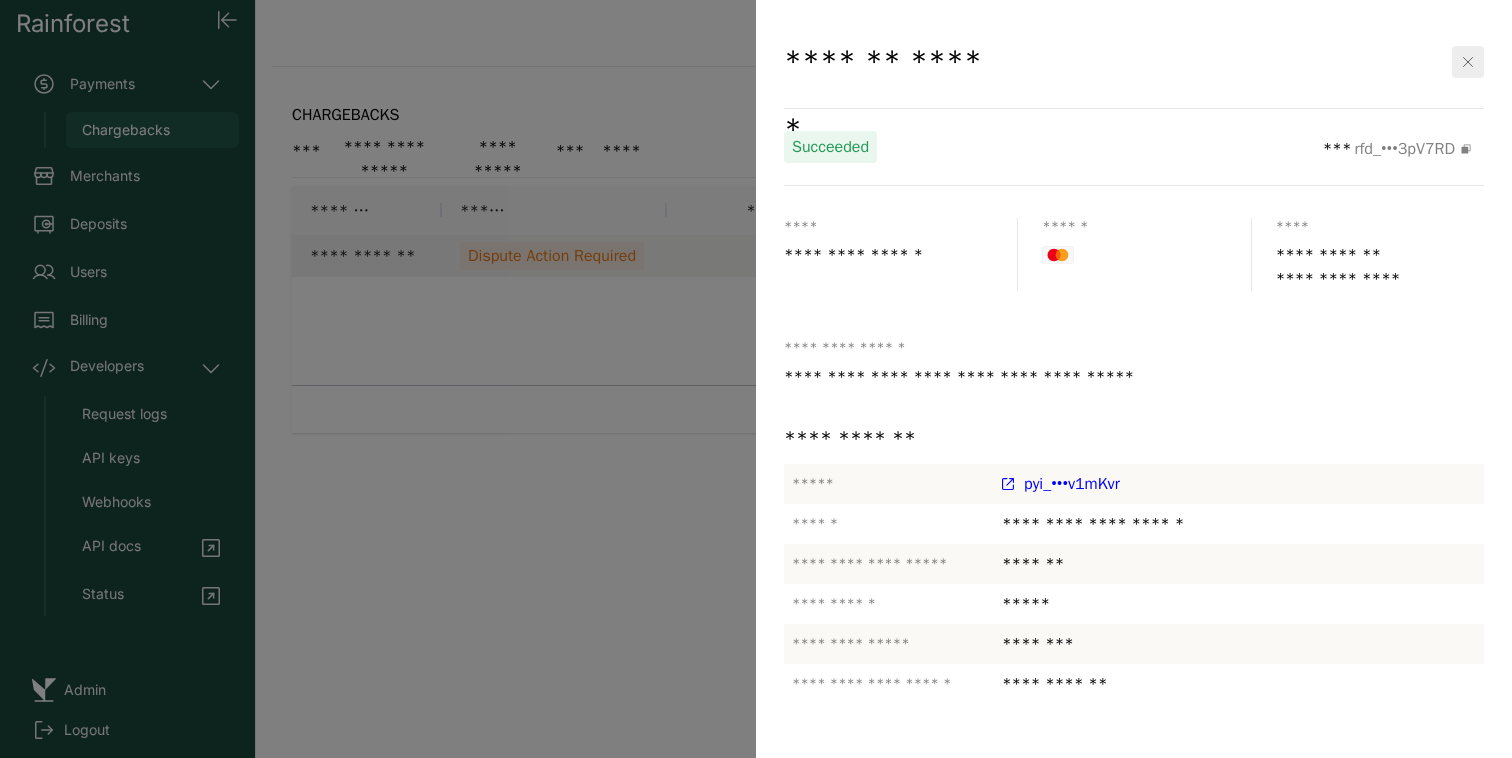 click at bounding box center (756, 379) 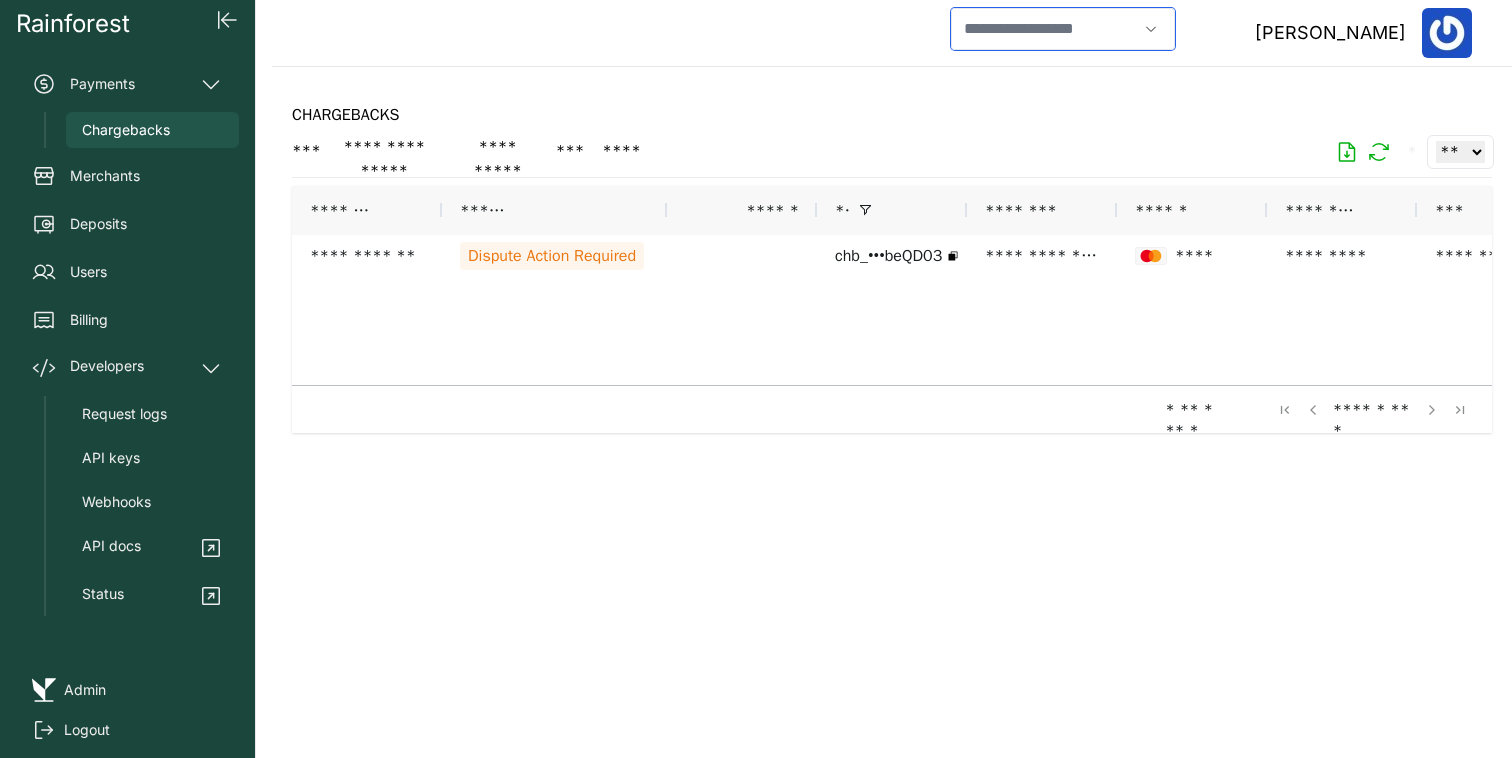 click at bounding box center [1044, 29] 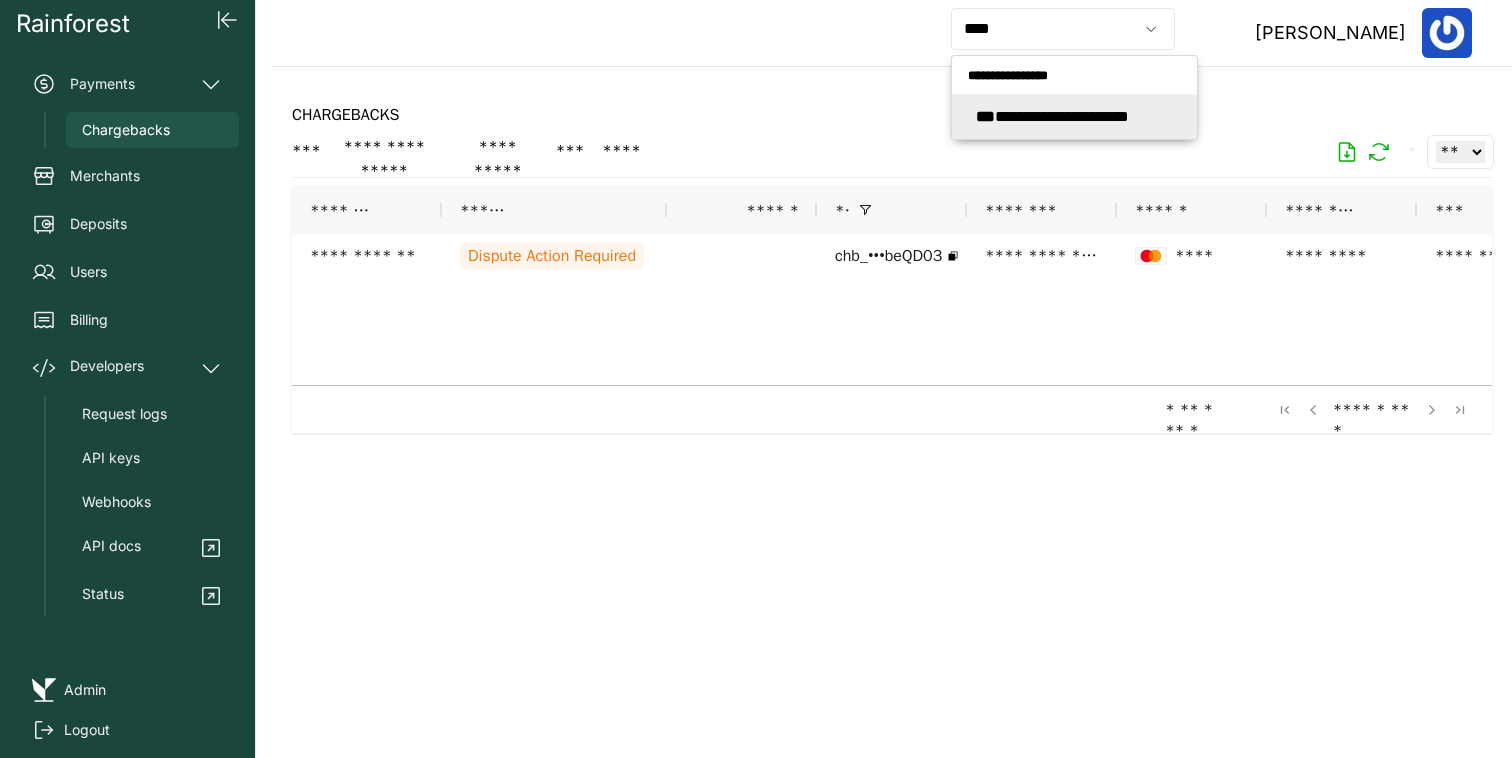 type on "**********" 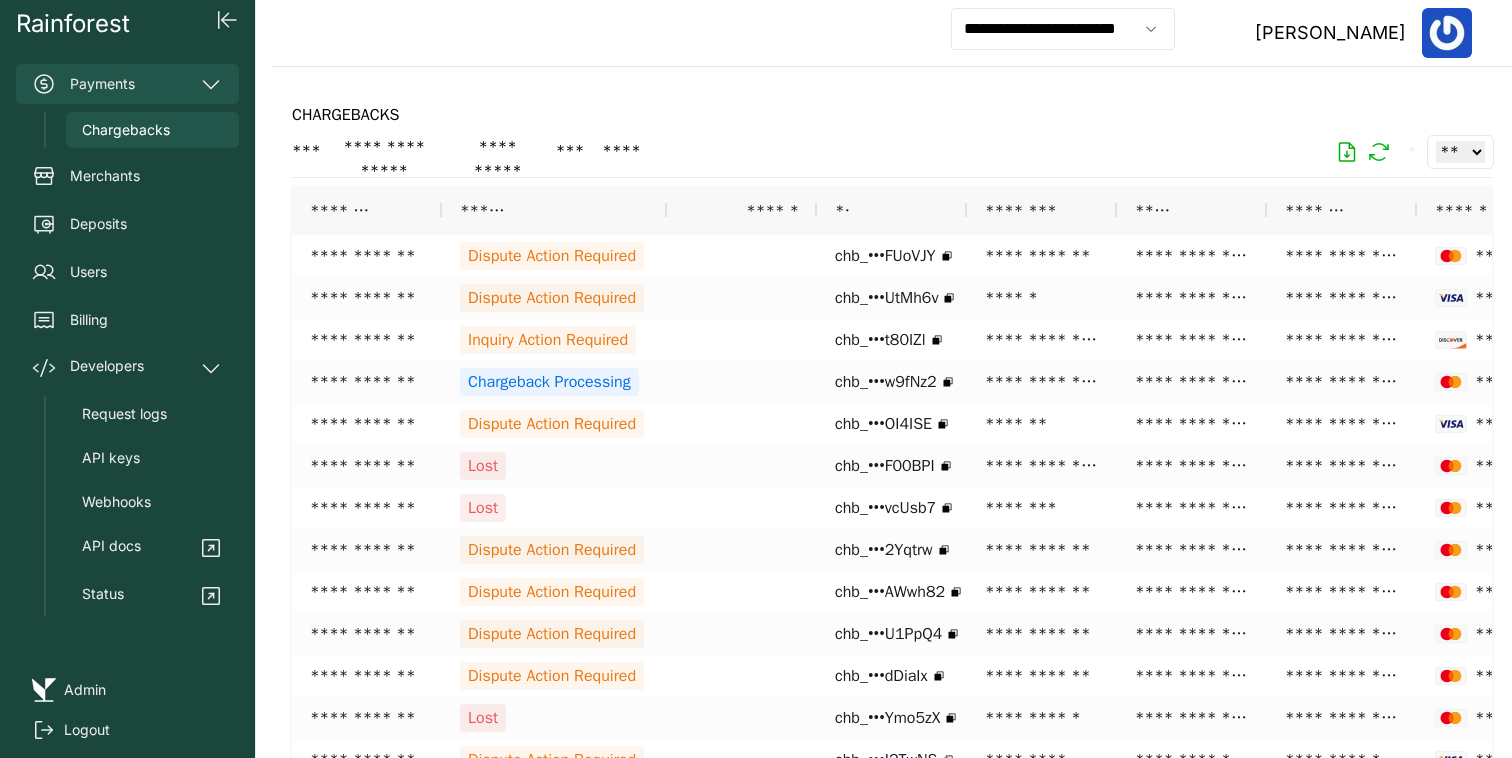 click on "Payments" at bounding box center (127, 84) 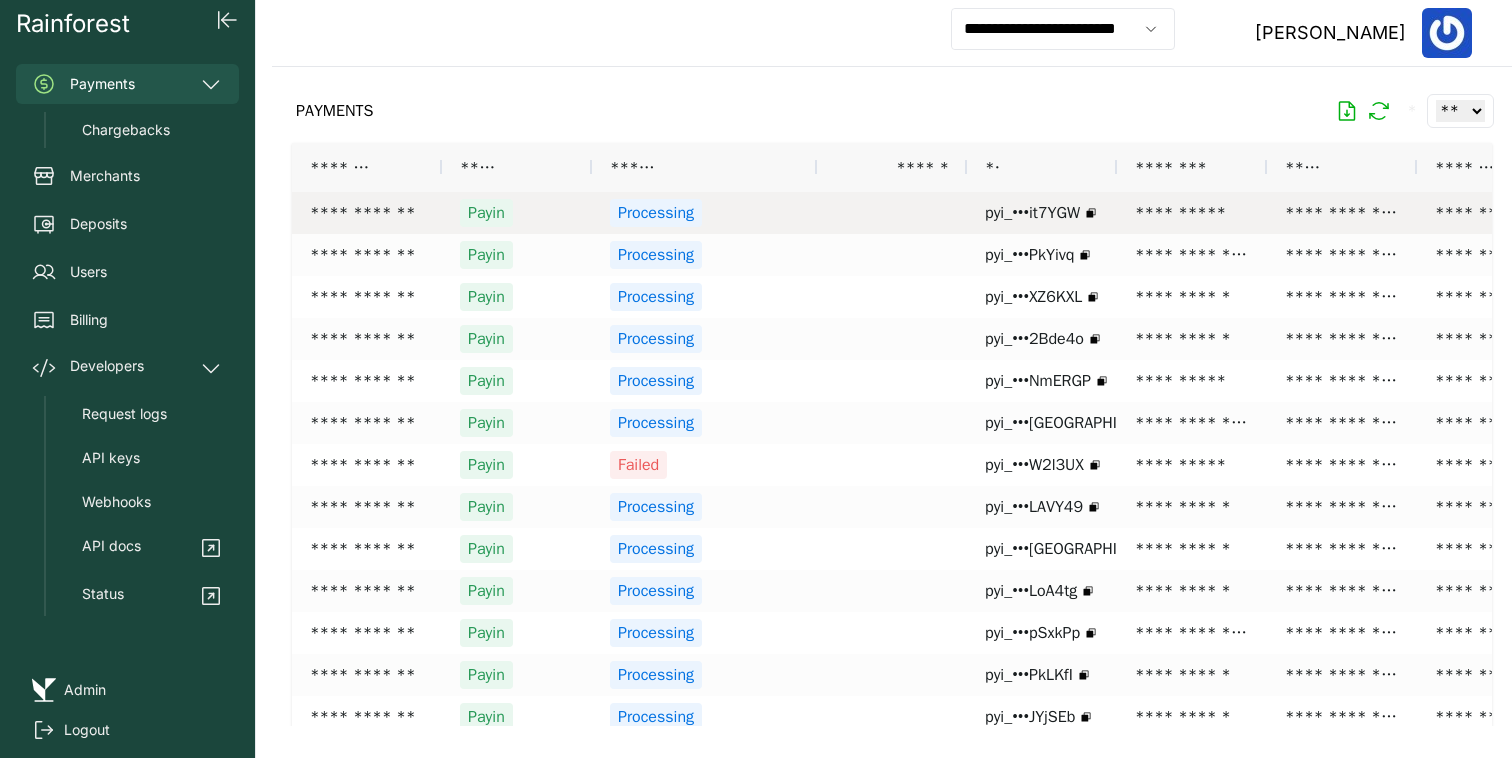 scroll, scrollTop: 0, scrollLeft: 112, axis: horizontal 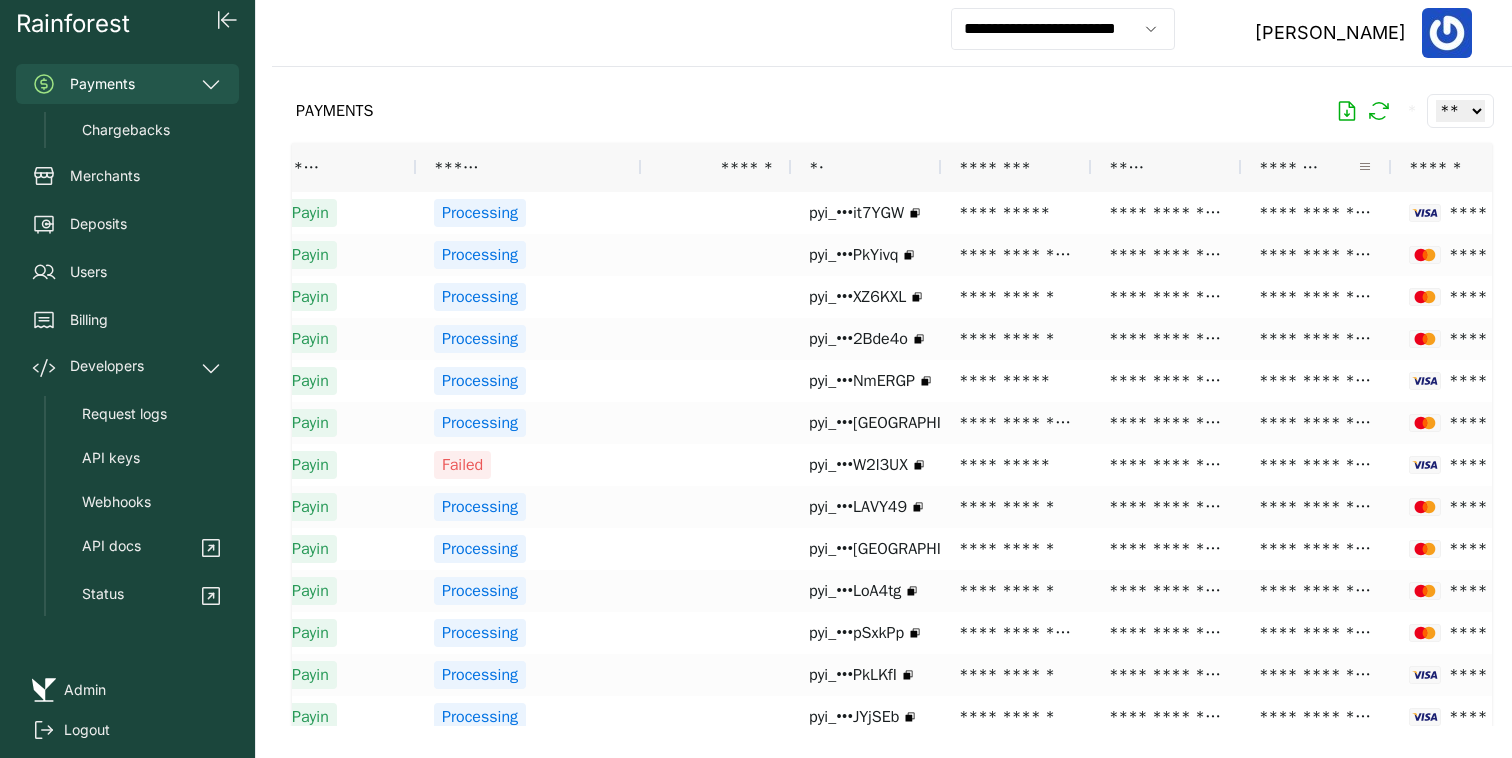 click at bounding box center (1365, 167) 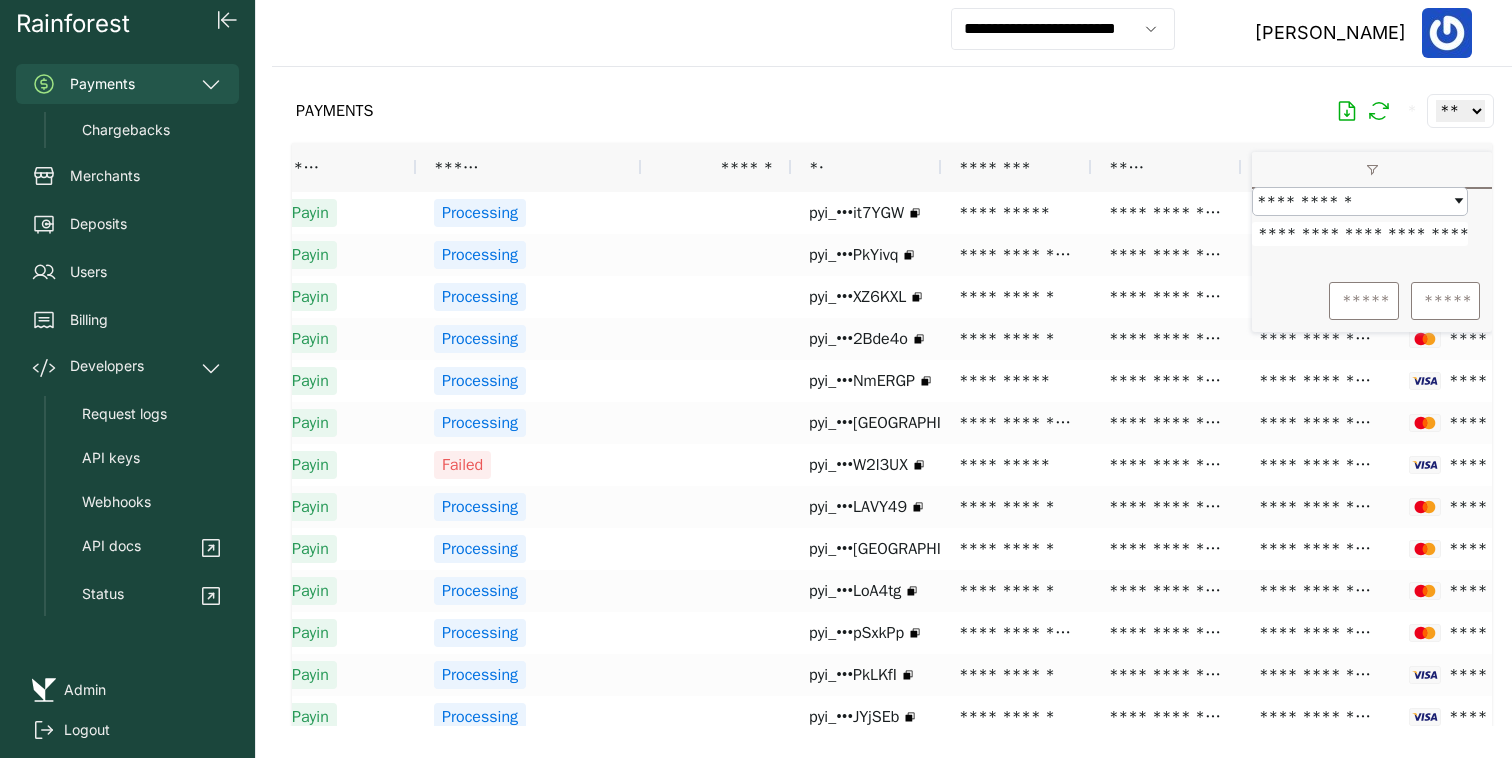 scroll, scrollTop: 0, scrollLeft: 110, axis: horizontal 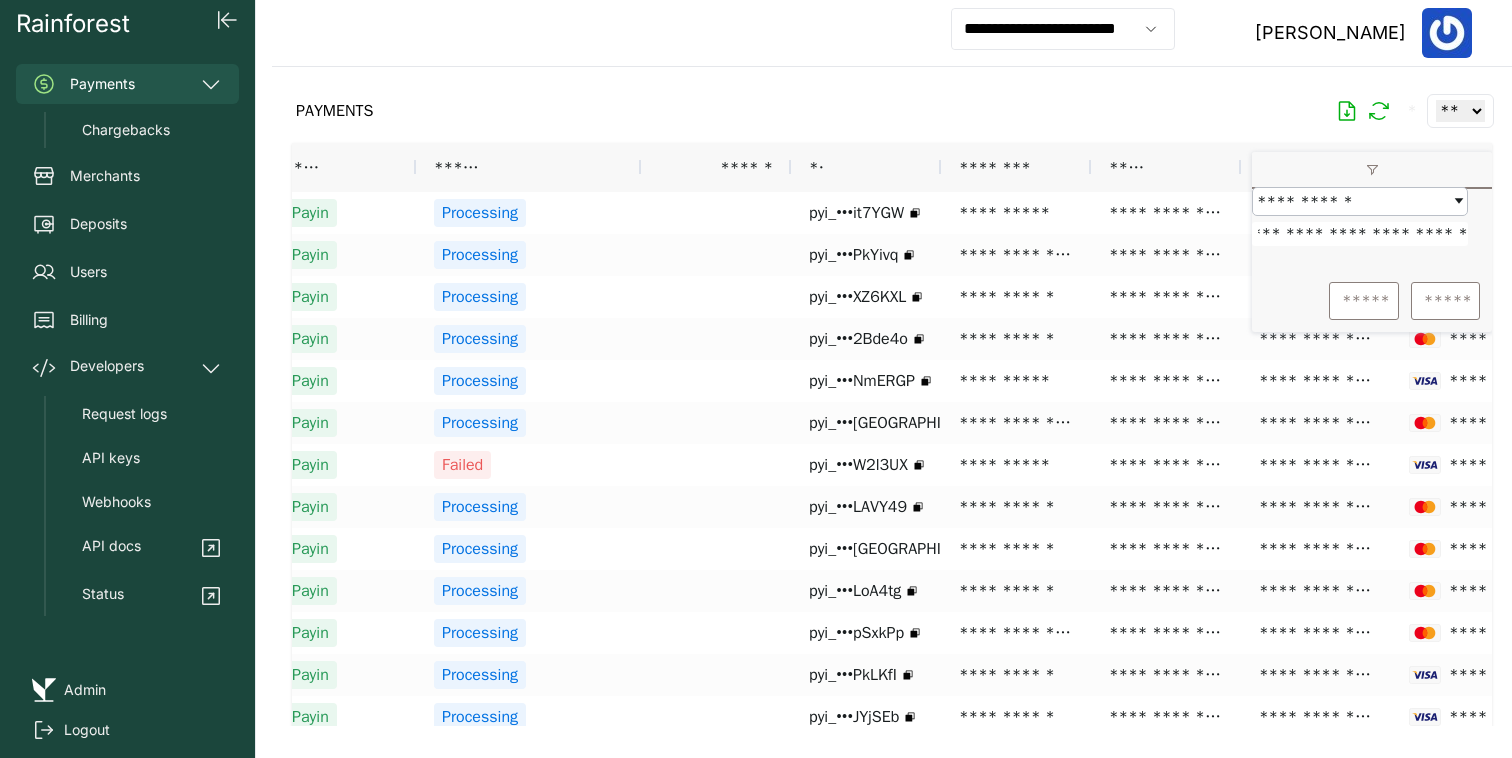 type on "**********" 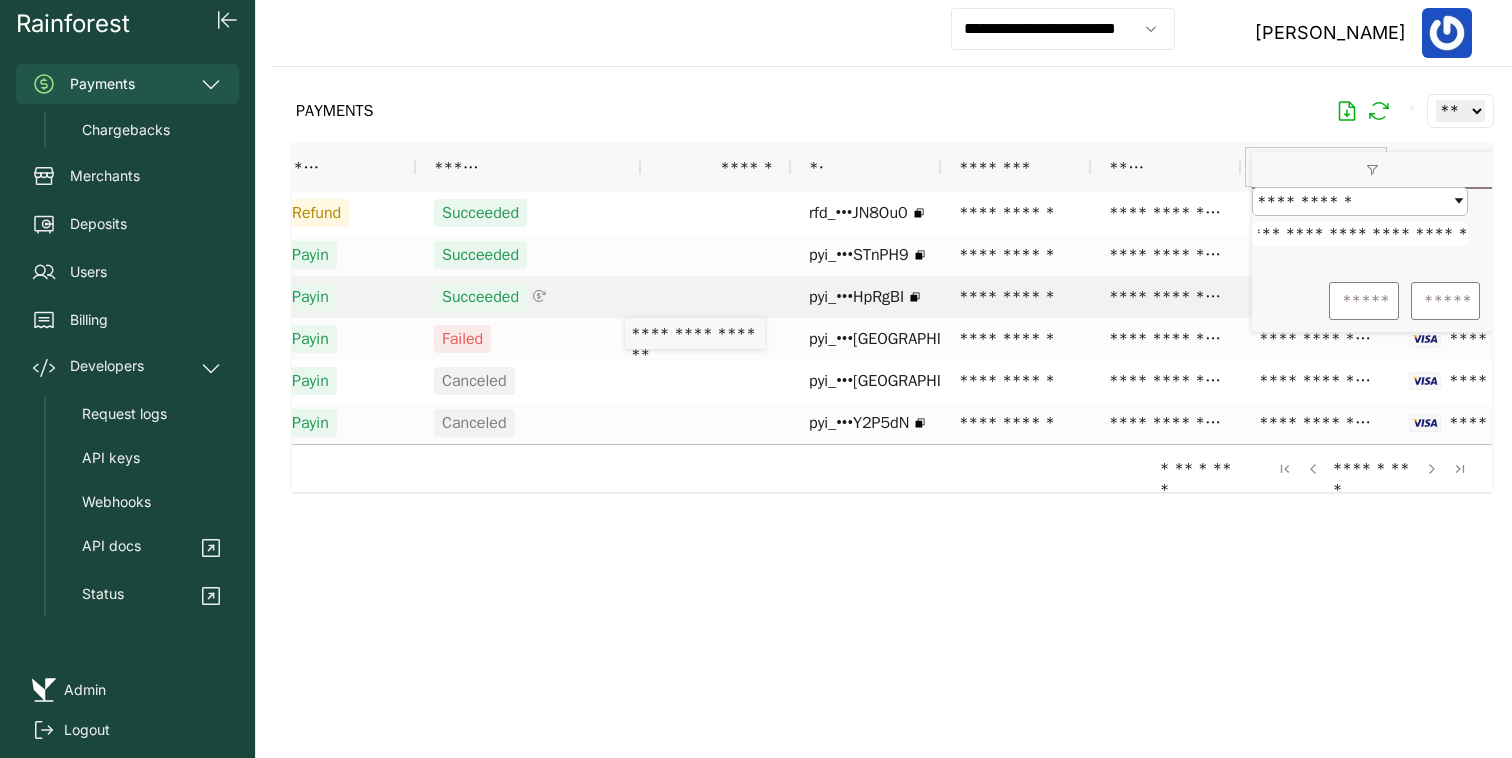scroll, scrollTop: 0, scrollLeft: 20, axis: horizontal 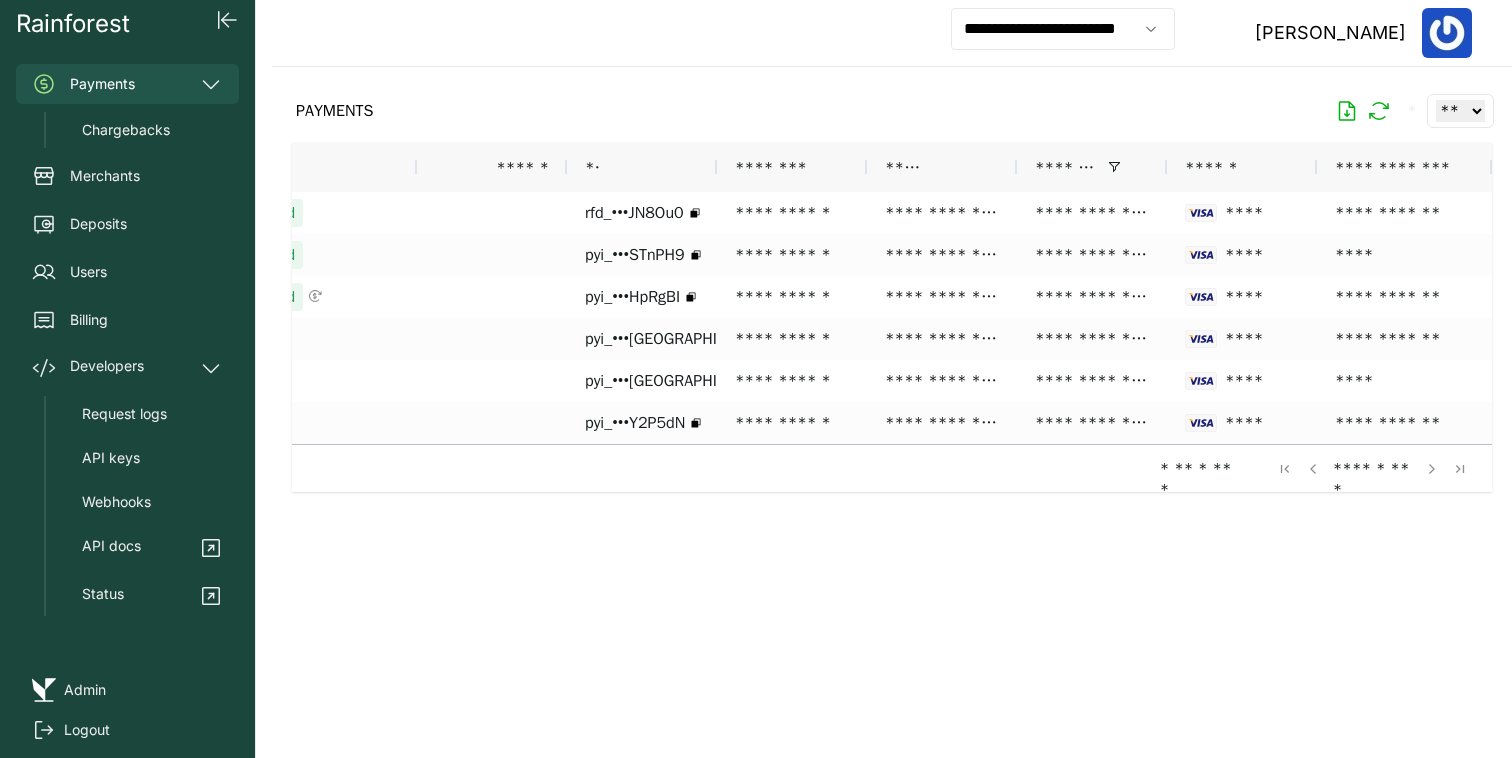 click at bounding box center (892, 396) 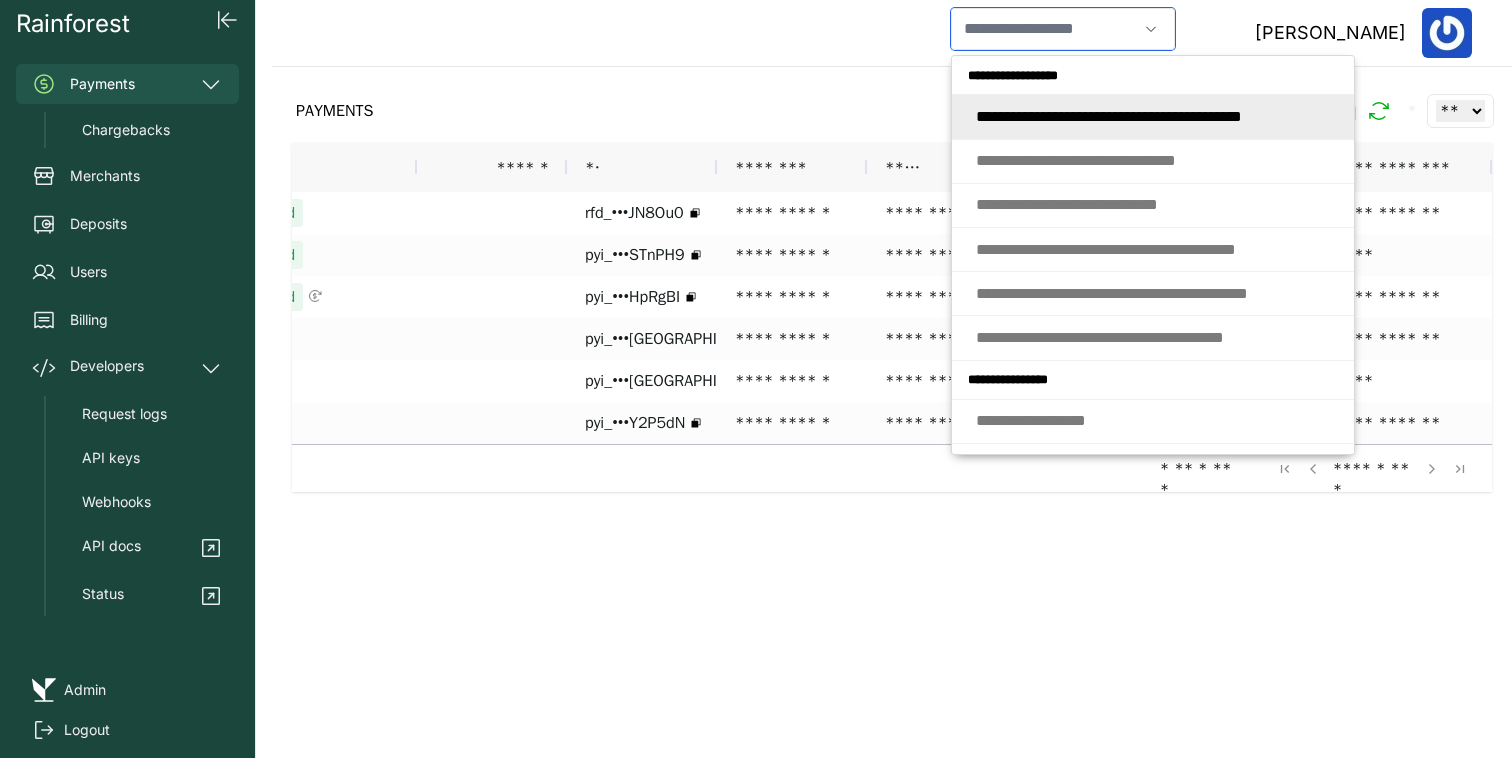 click at bounding box center [1044, 29] 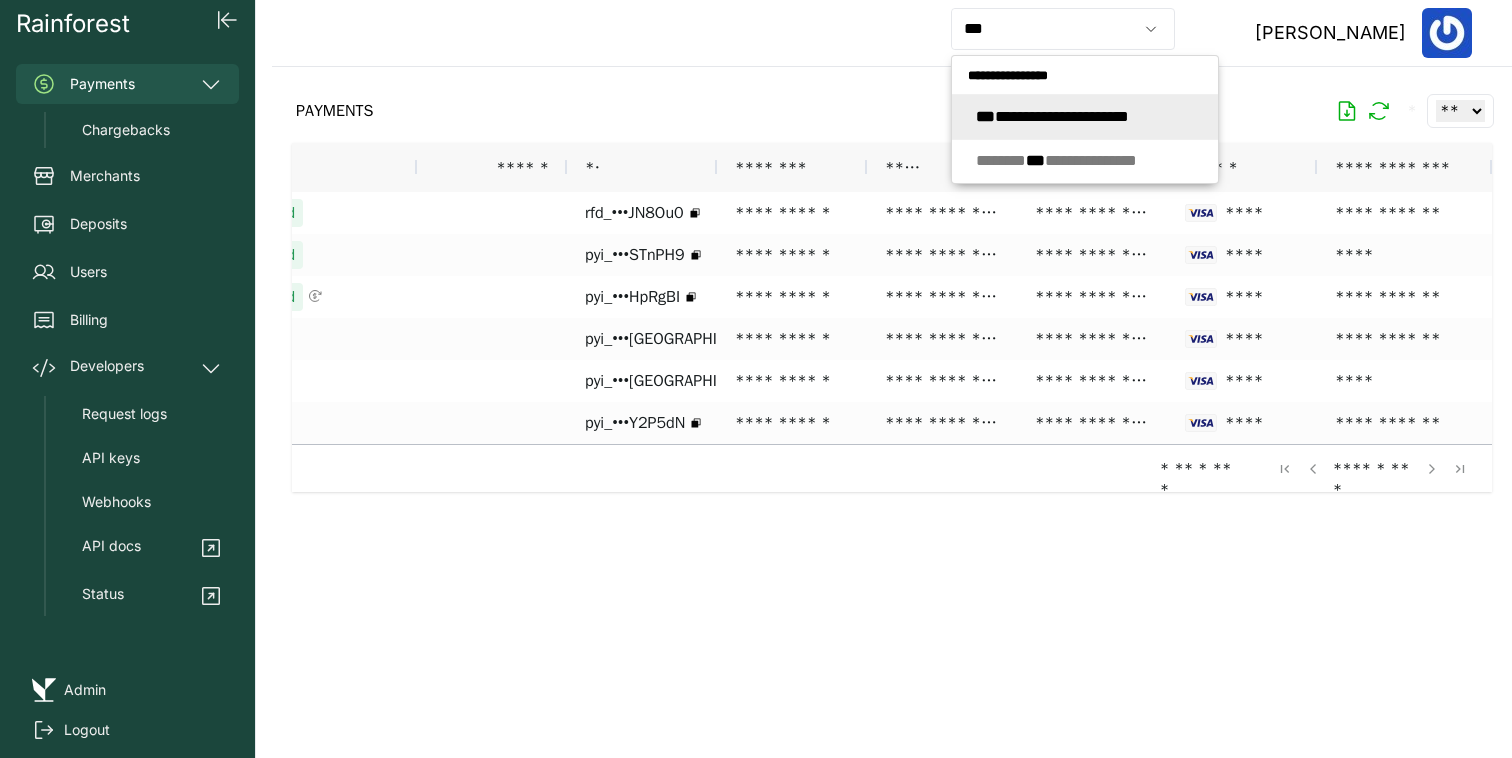 type on "**********" 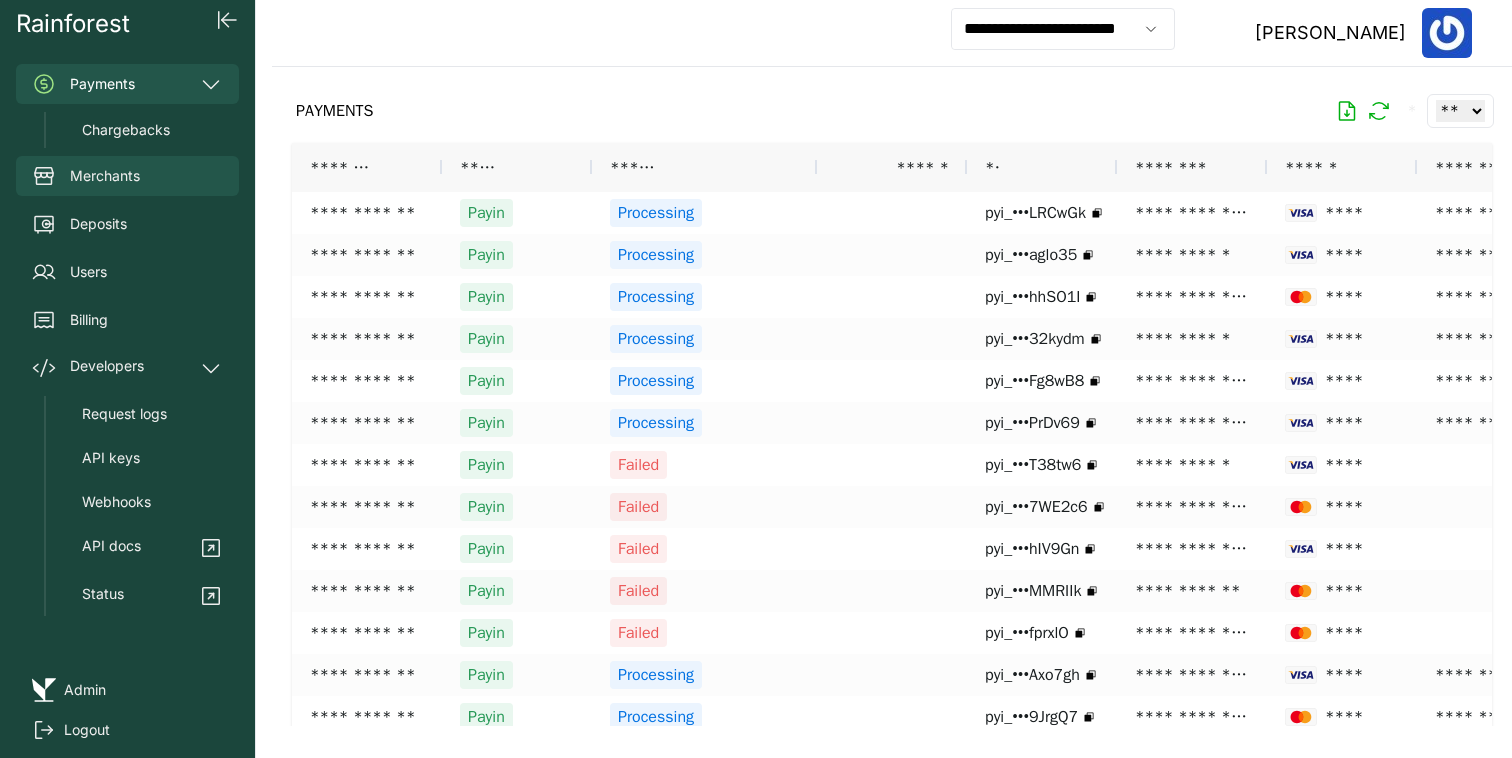 click on "Merchants" at bounding box center (105, 176) 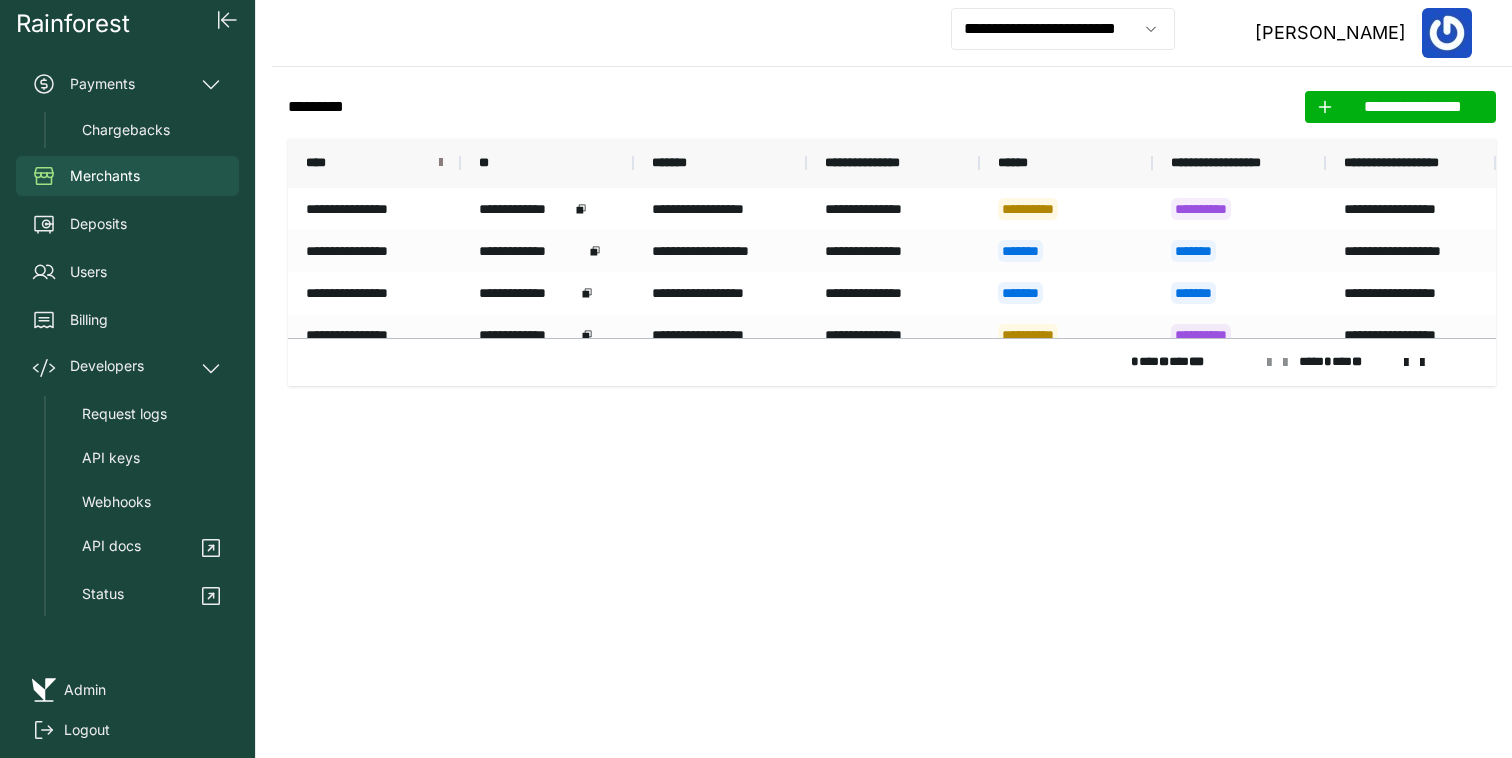click at bounding box center (441, 163) 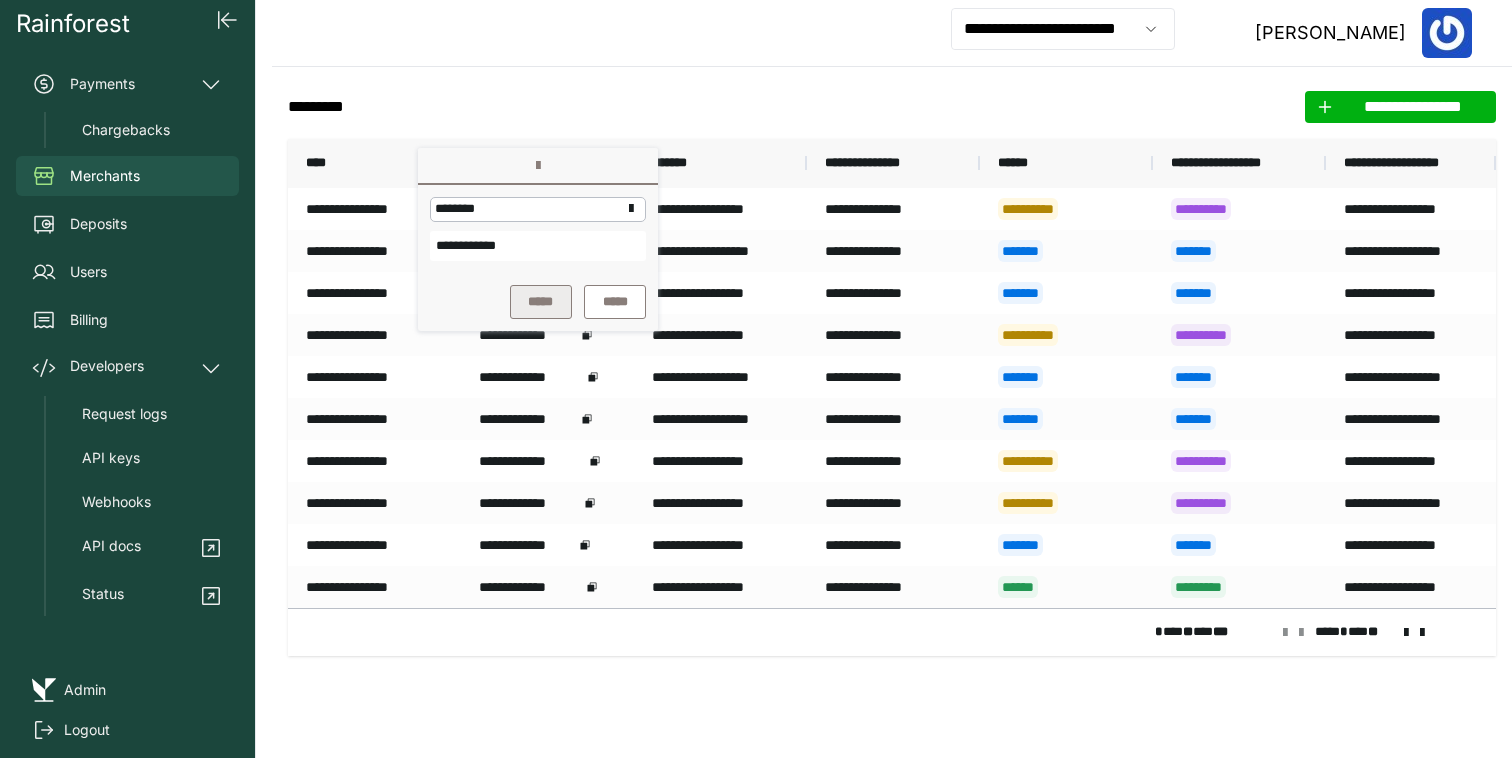 type on "**********" 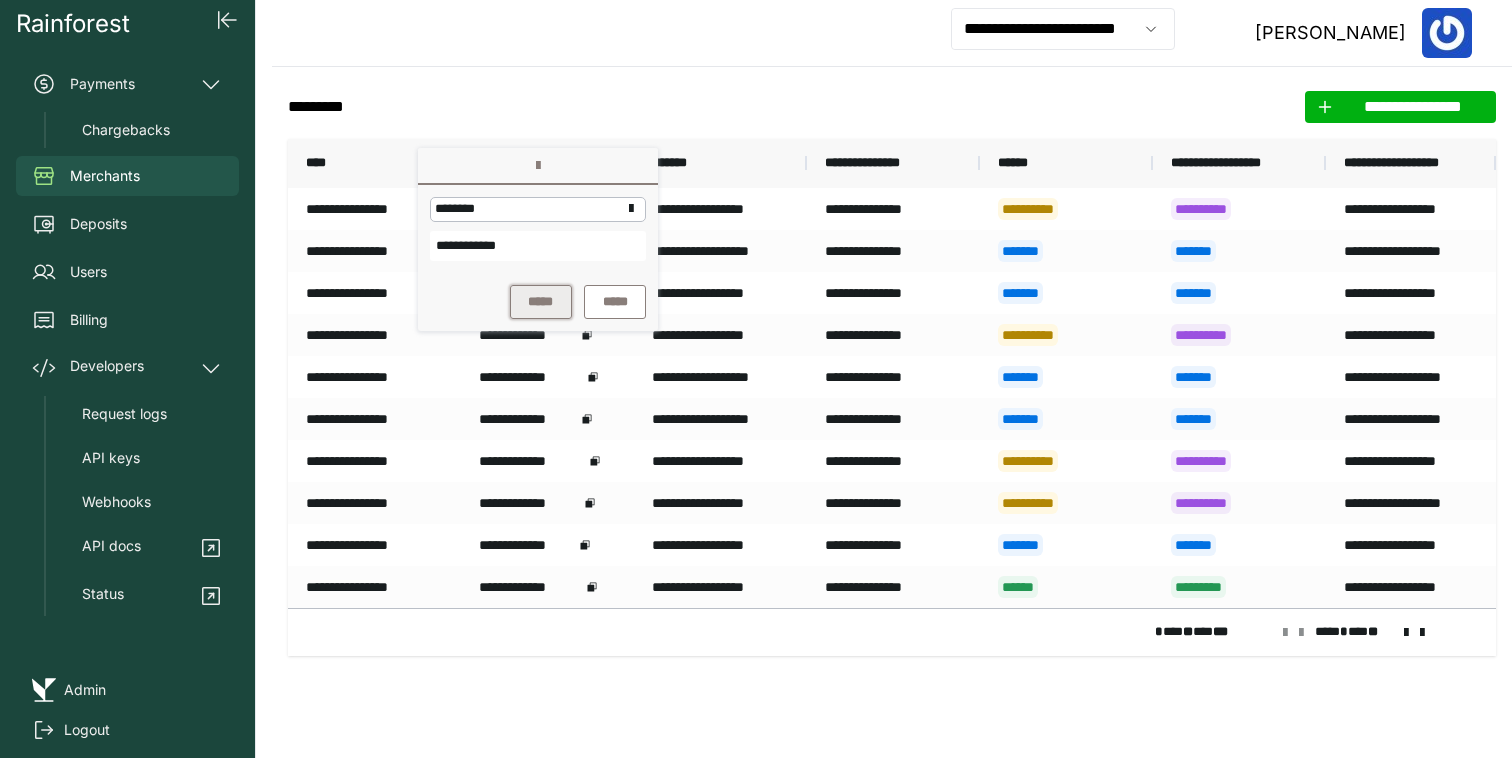 click on "*****" at bounding box center [541, 302] 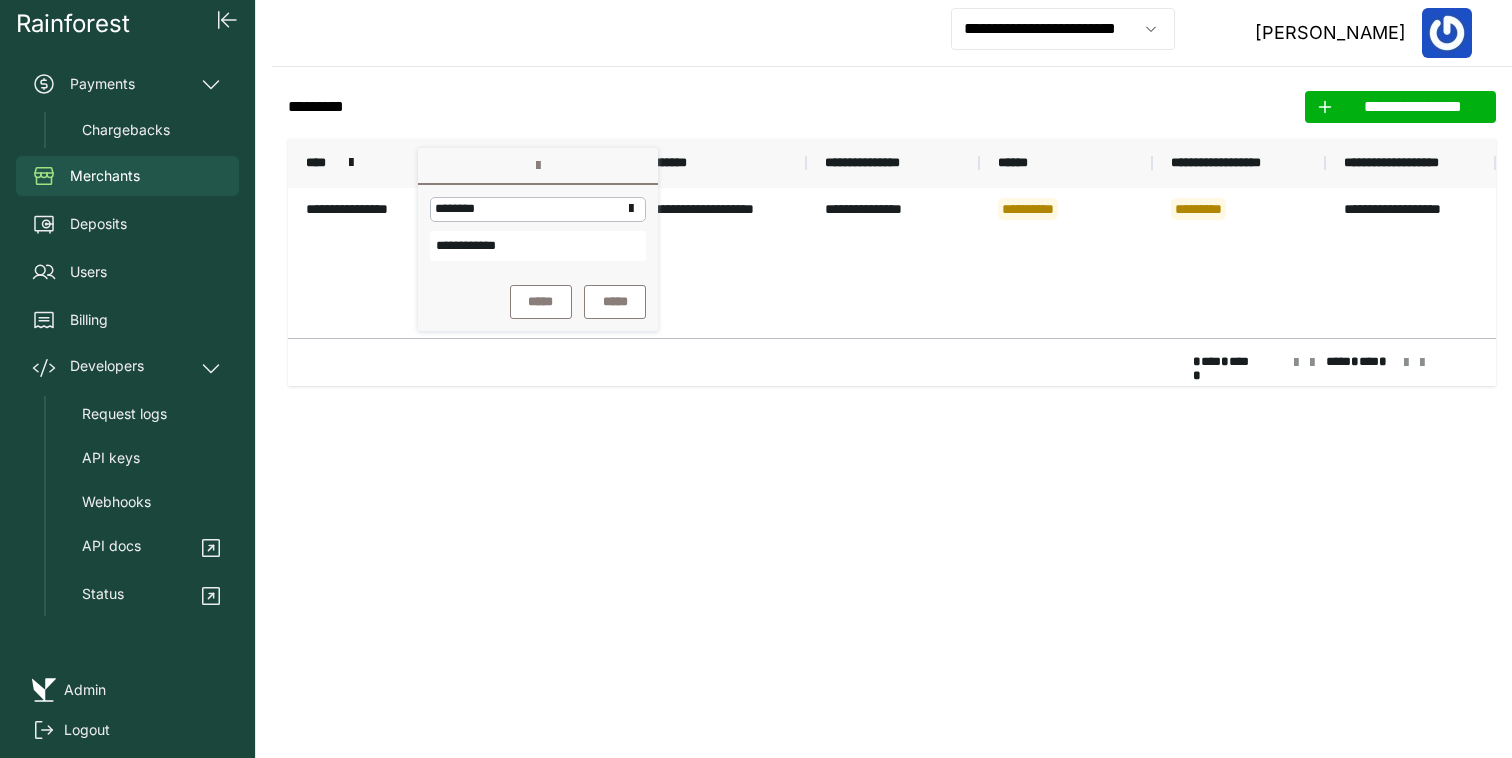 click on "**********" 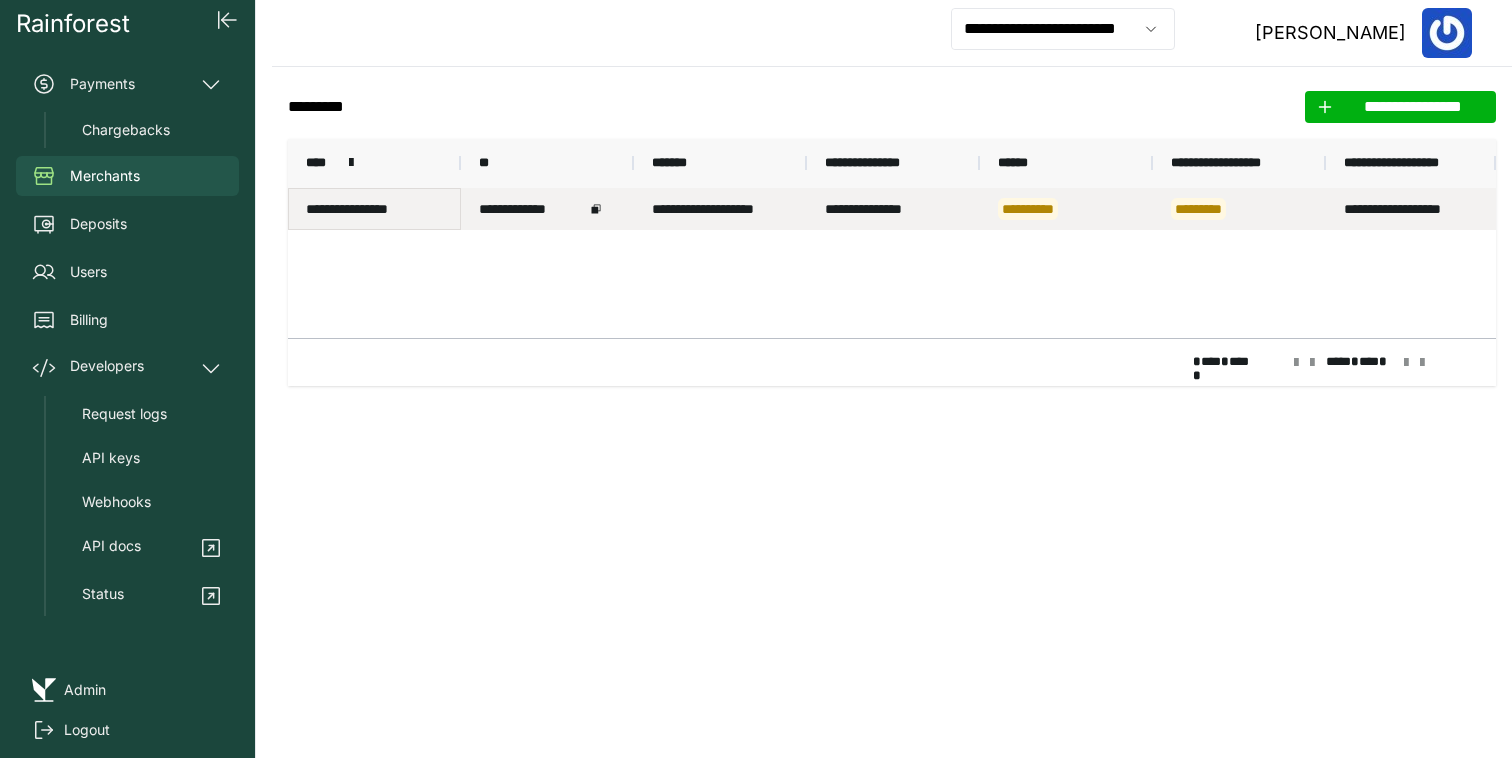click on "**********" at bounding box center (374, 209) 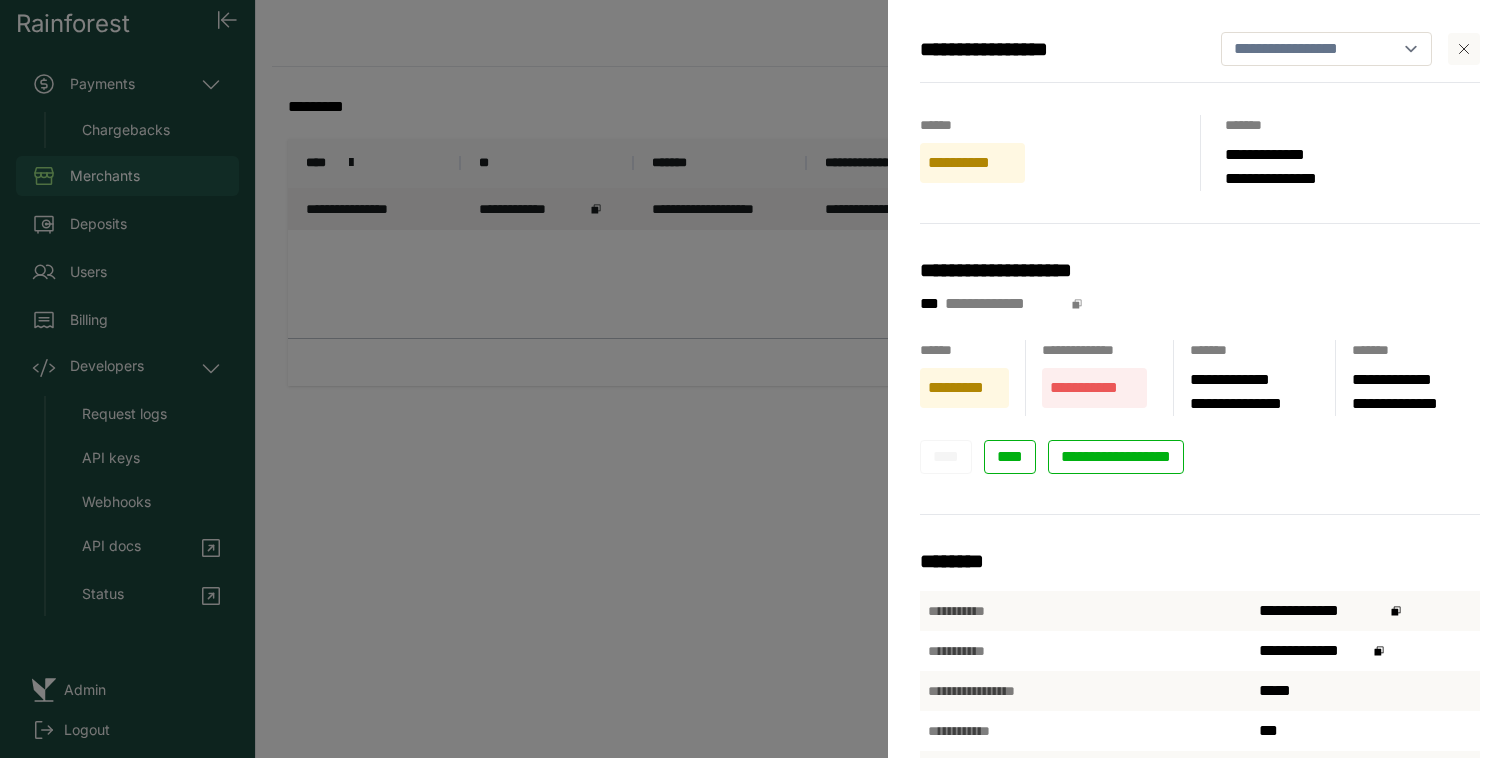 click on "**********" at bounding box center [756, 379] 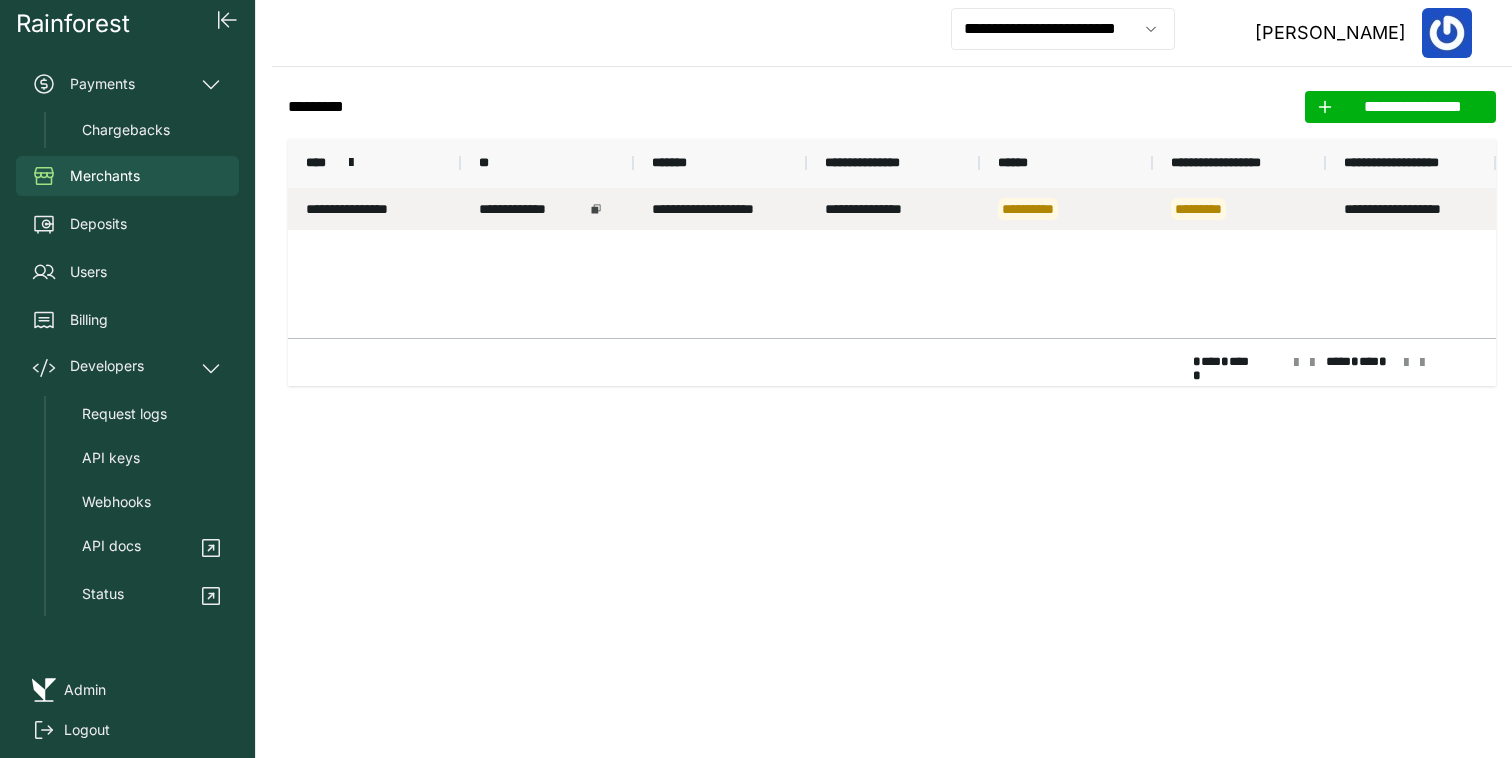 click 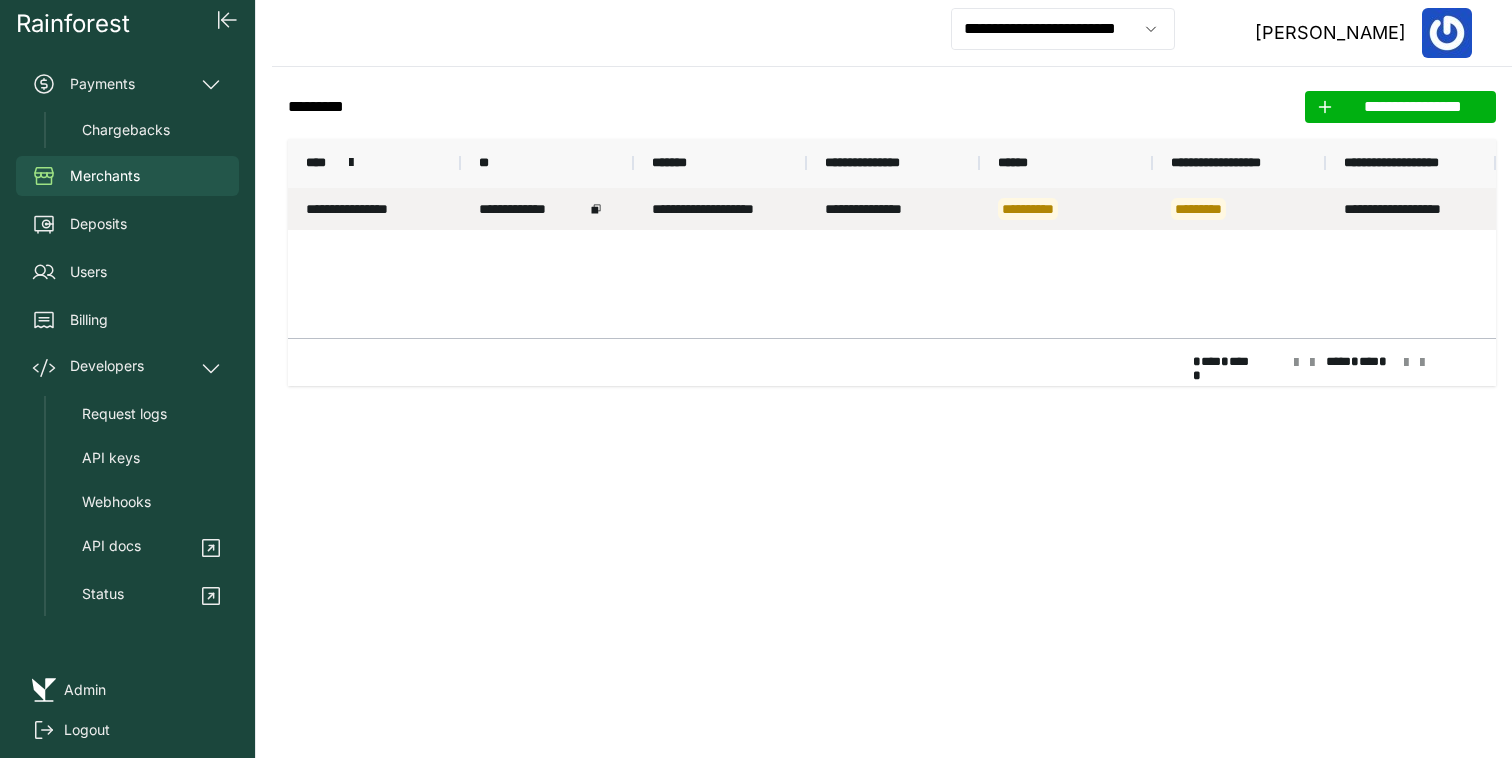 click on "**********" at bounding box center (720, 209) 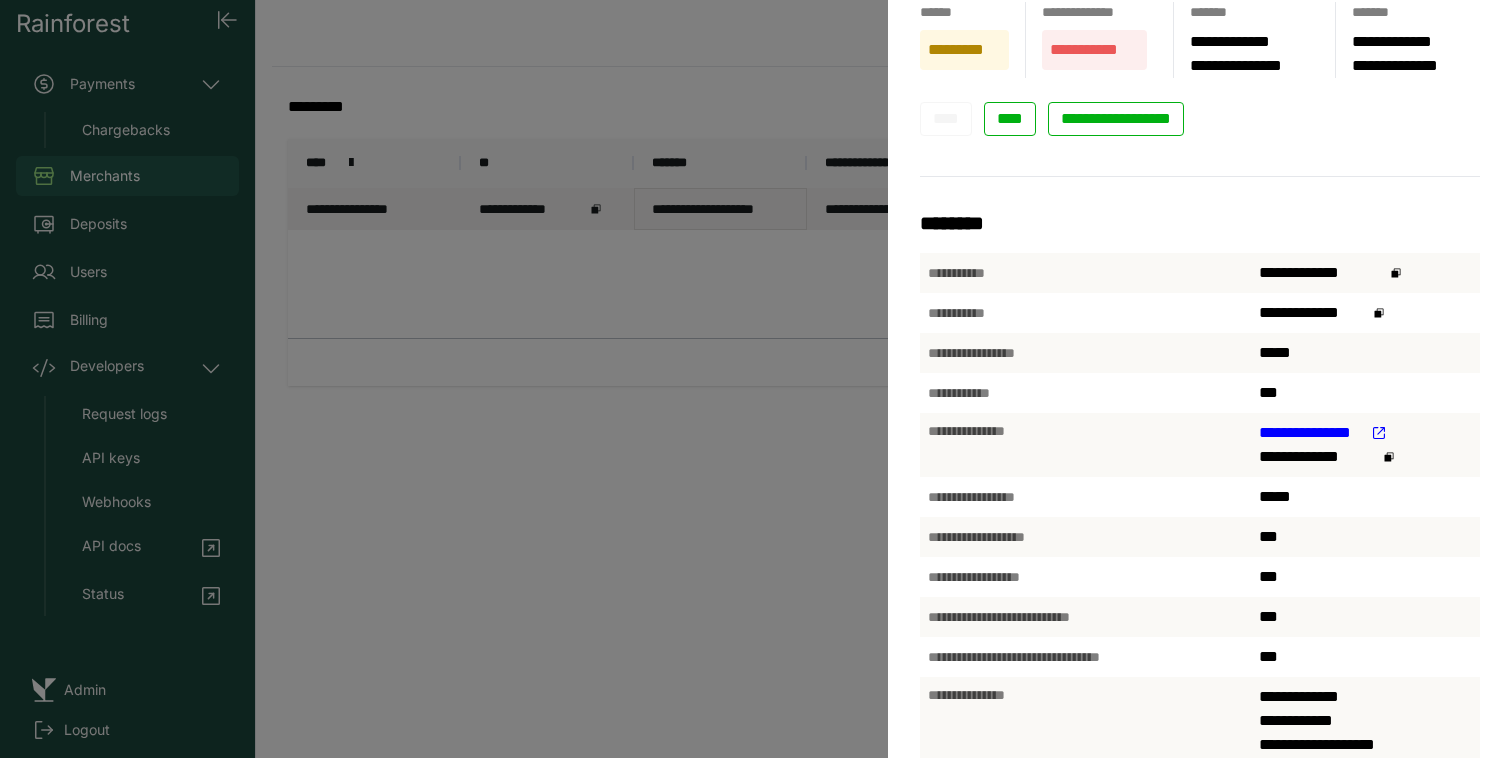 scroll, scrollTop: 370, scrollLeft: 0, axis: vertical 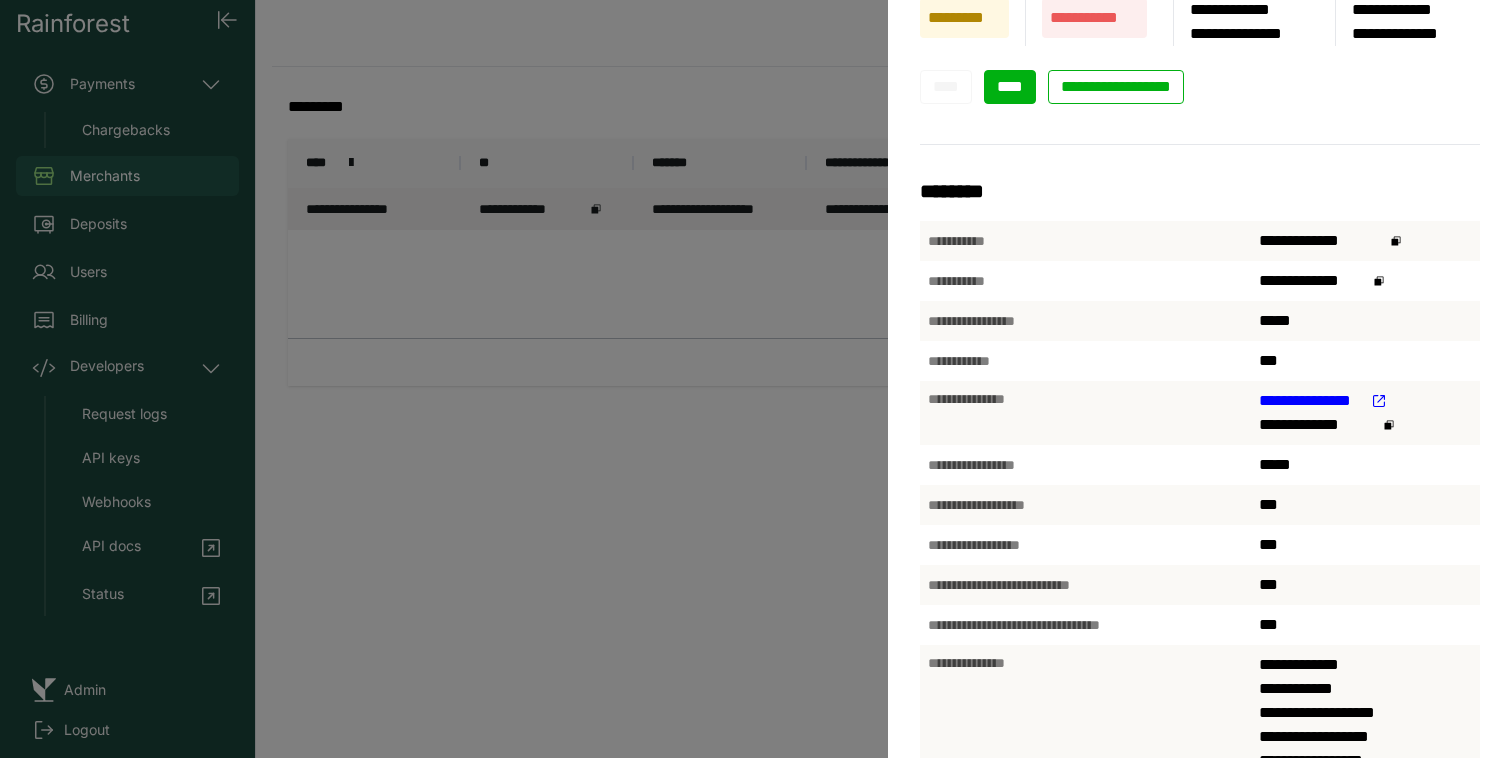 click on "****" at bounding box center [1010, 86] 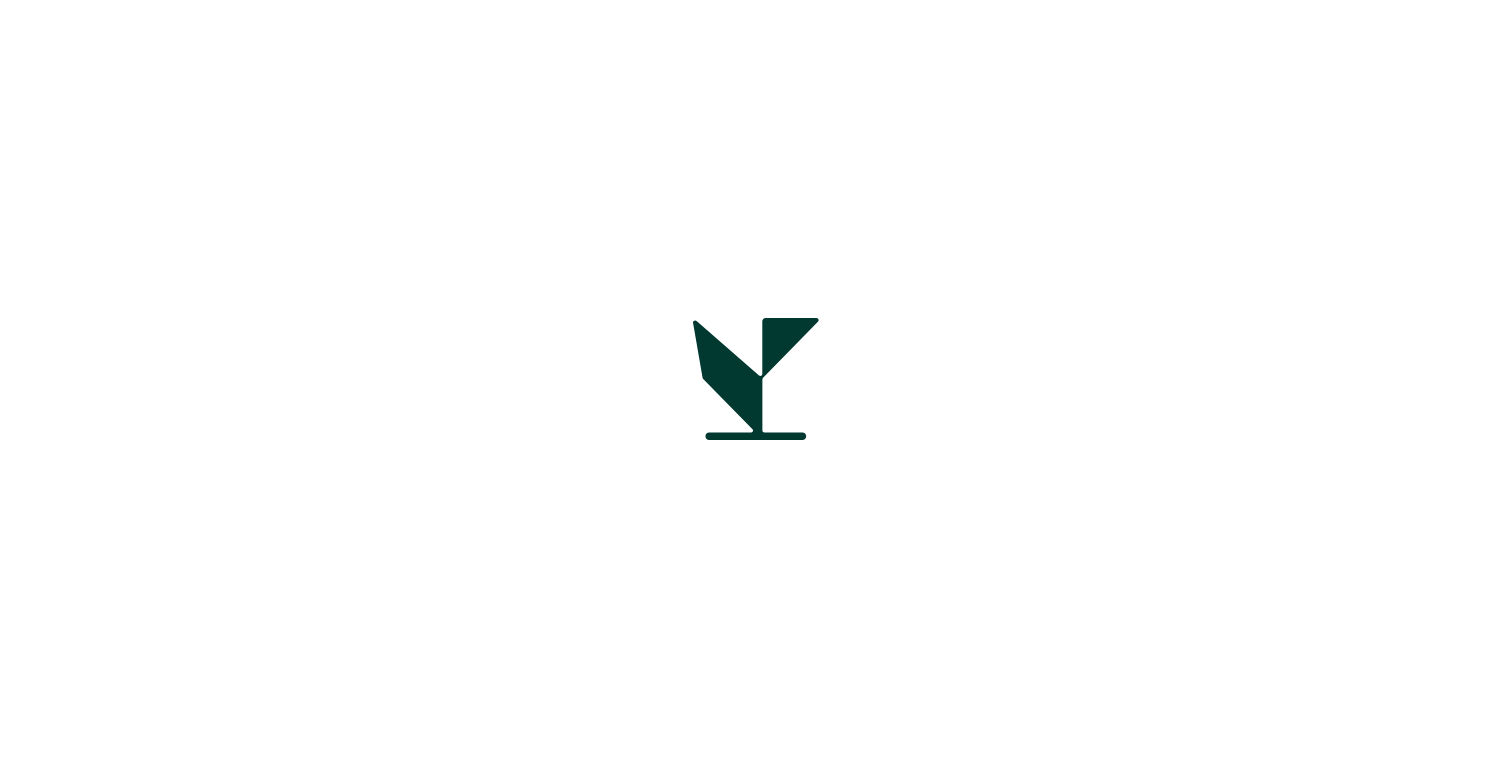 scroll, scrollTop: 0, scrollLeft: 0, axis: both 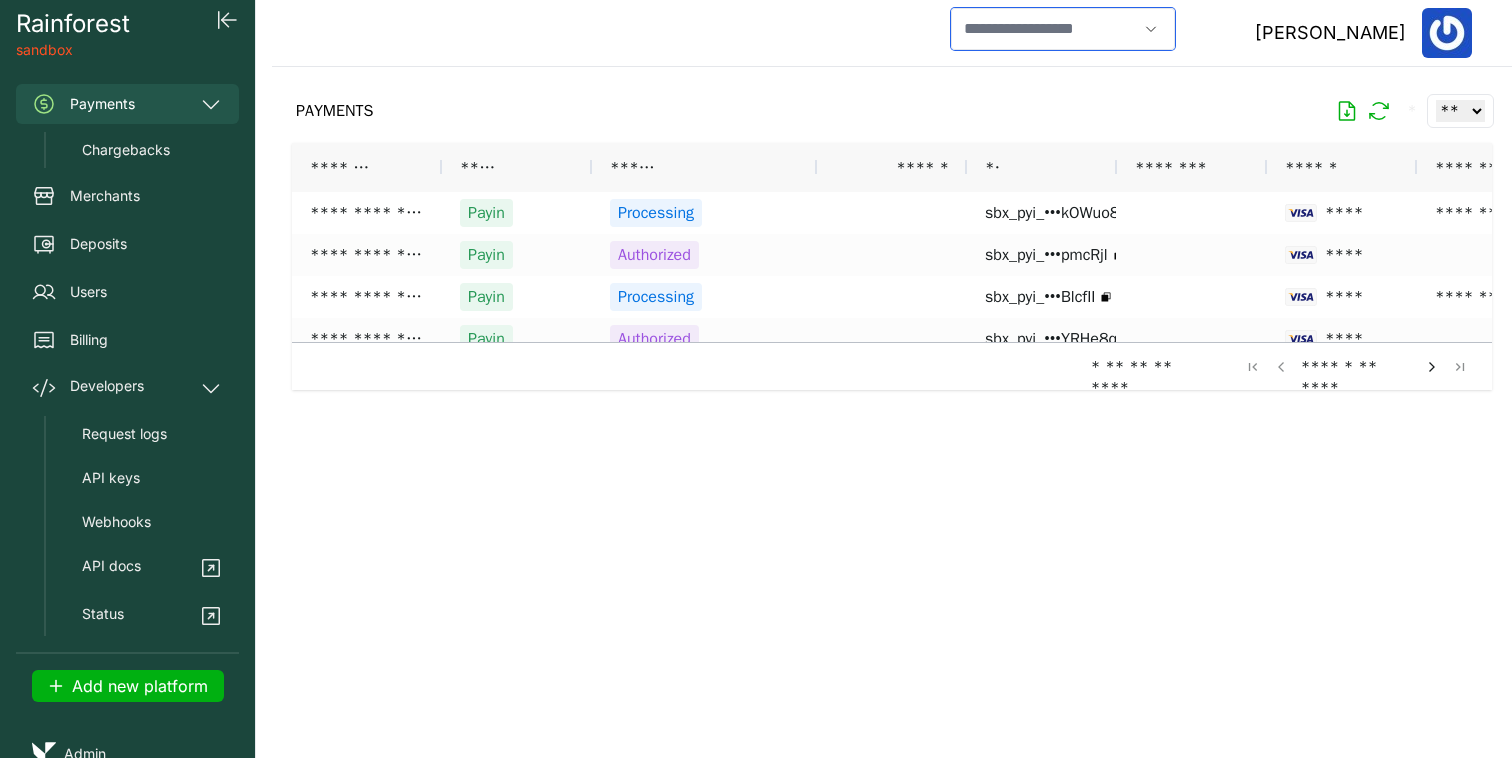 click at bounding box center (1044, 29) 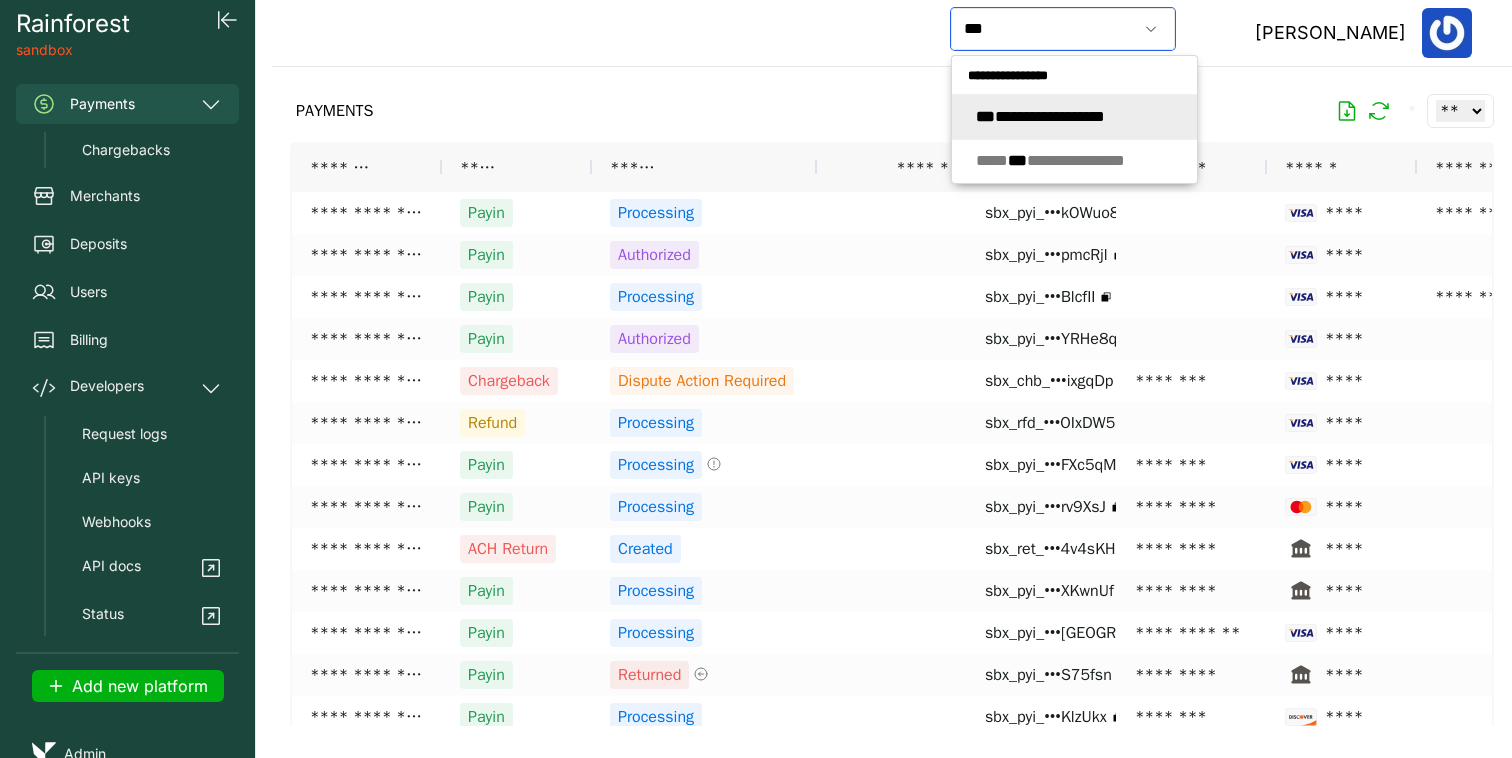 click on "**********" at bounding box center [1040, 116] 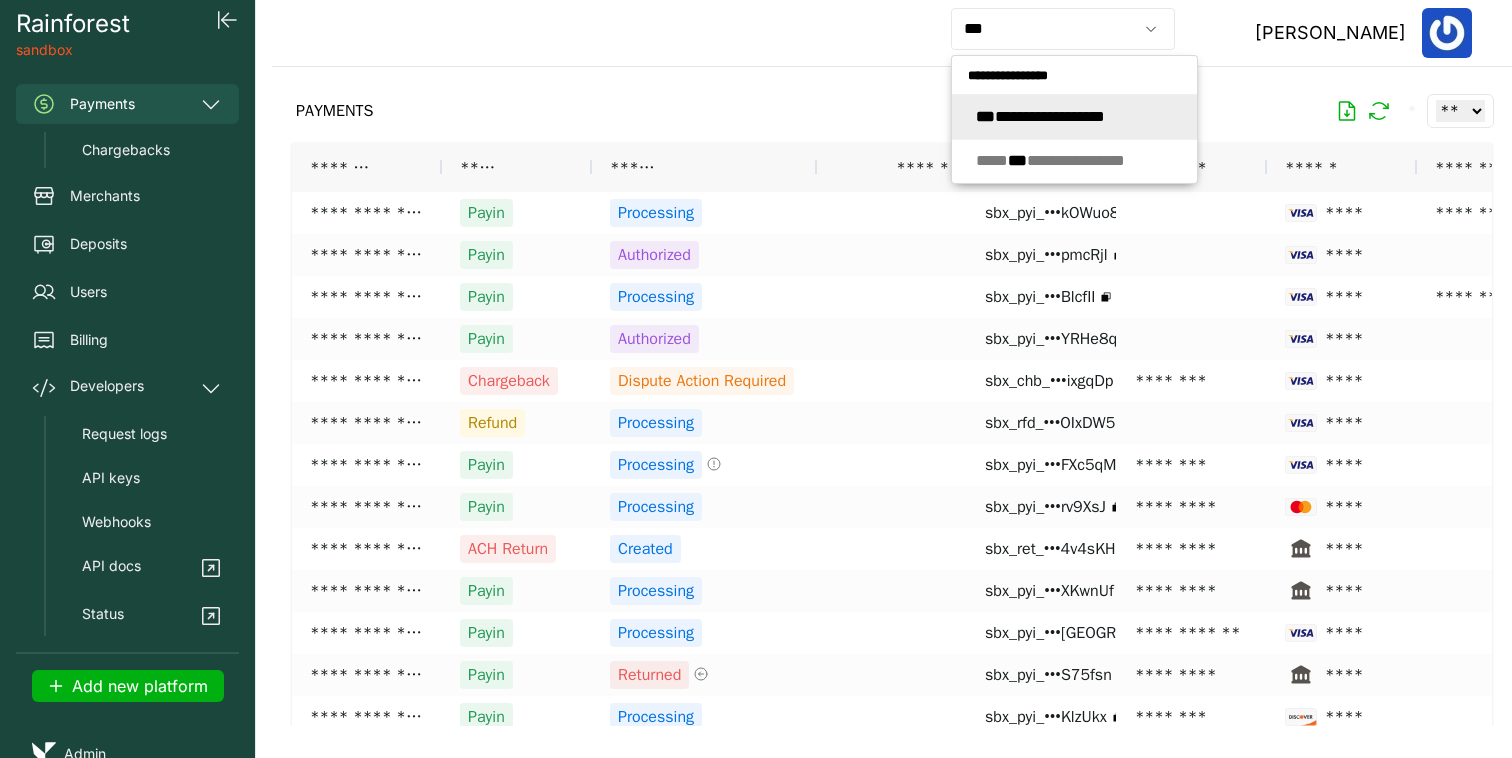 type on "**********" 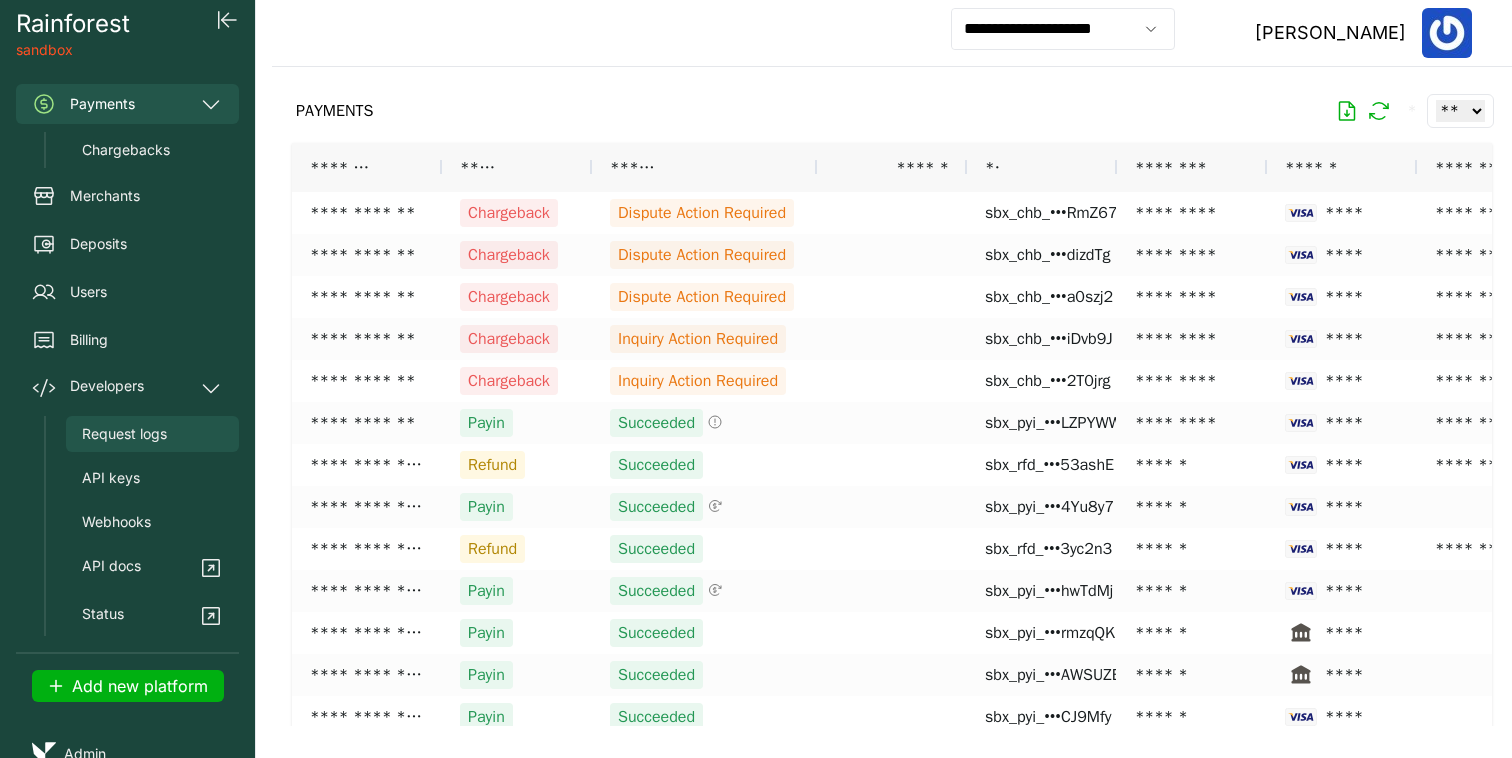 click on "Request logs" at bounding box center [152, 434] 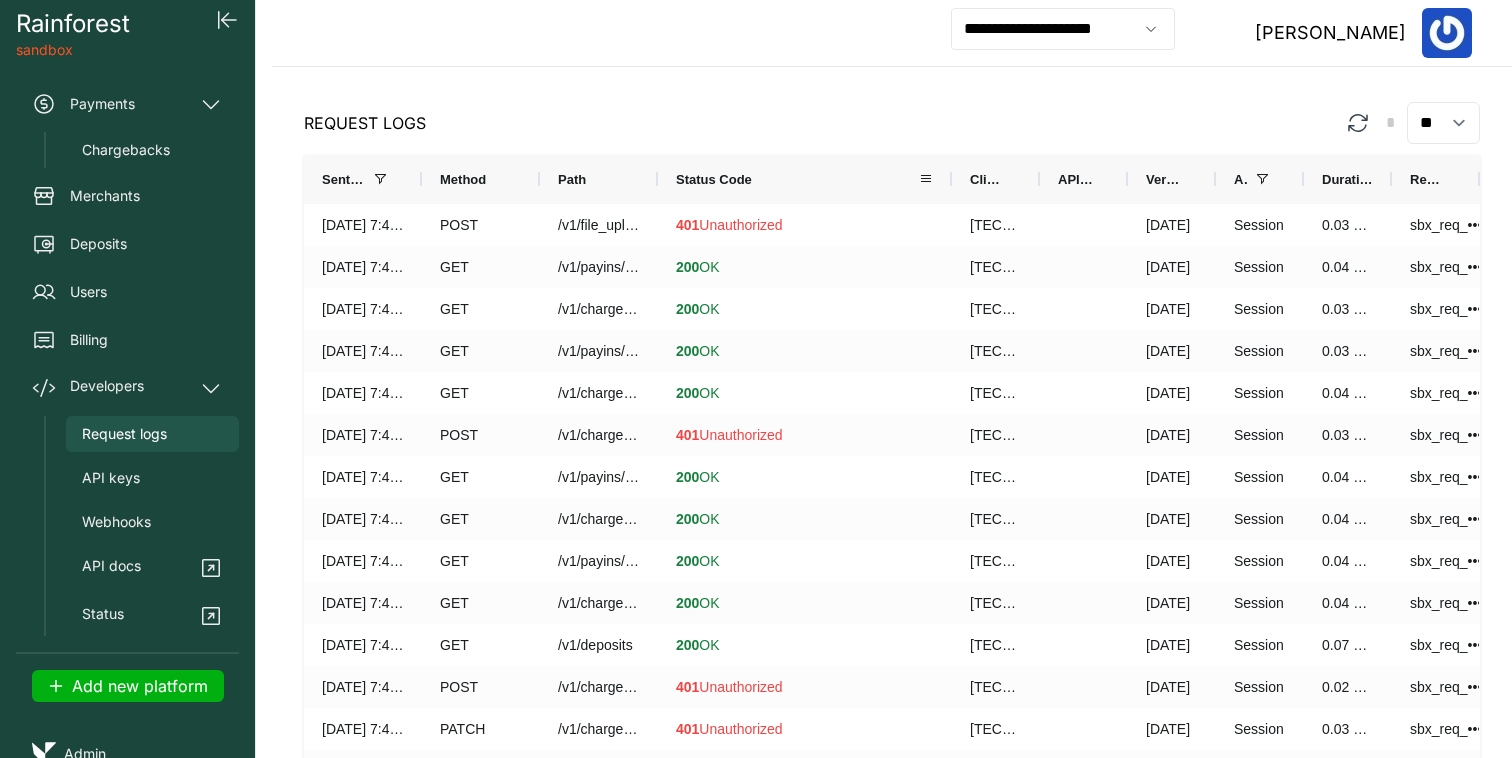 drag, startPoint x: 772, startPoint y: 174, endPoint x: 947, endPoint y: 172, distance: 175.01143 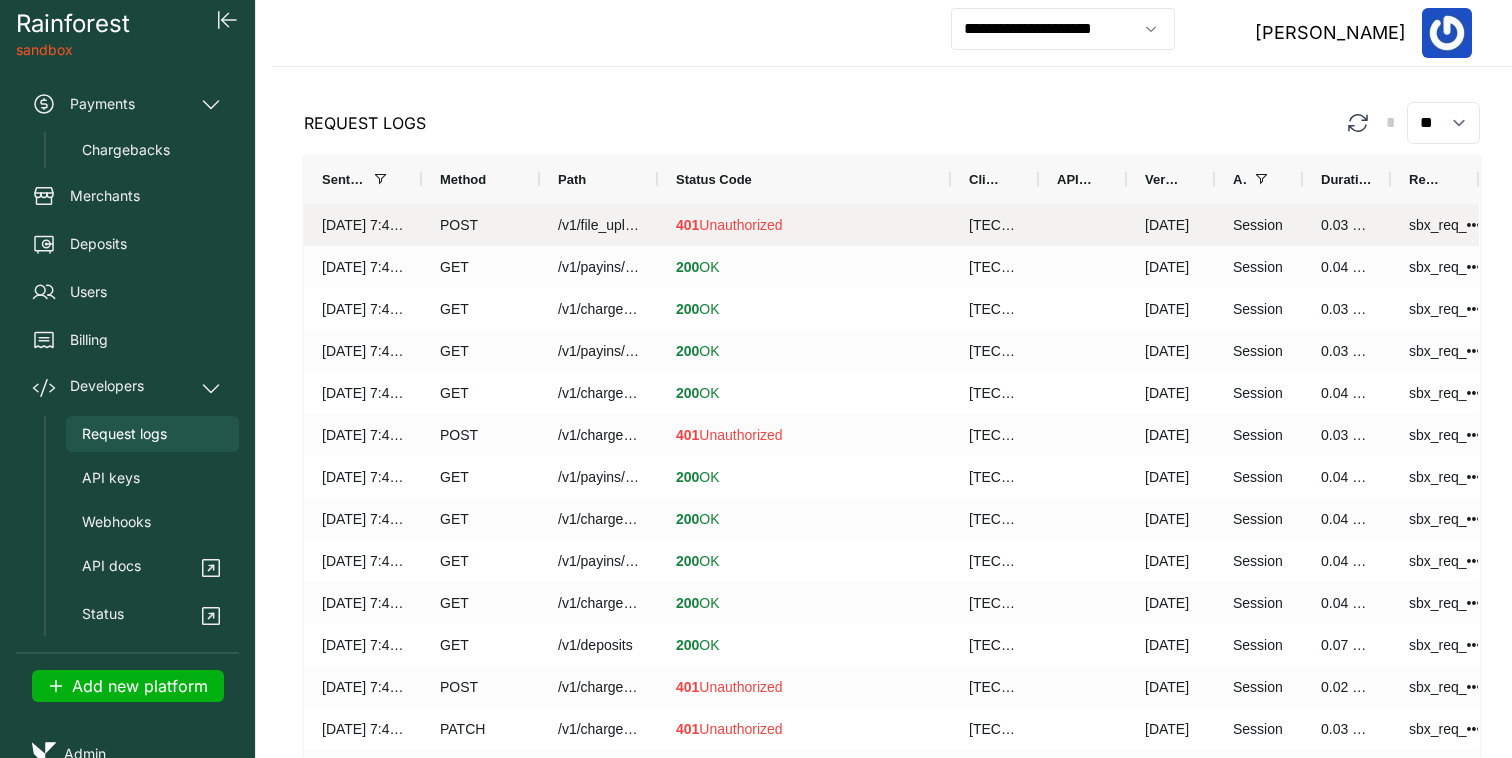 click on "401  Unauthorized" at bounding box center [804, 225] 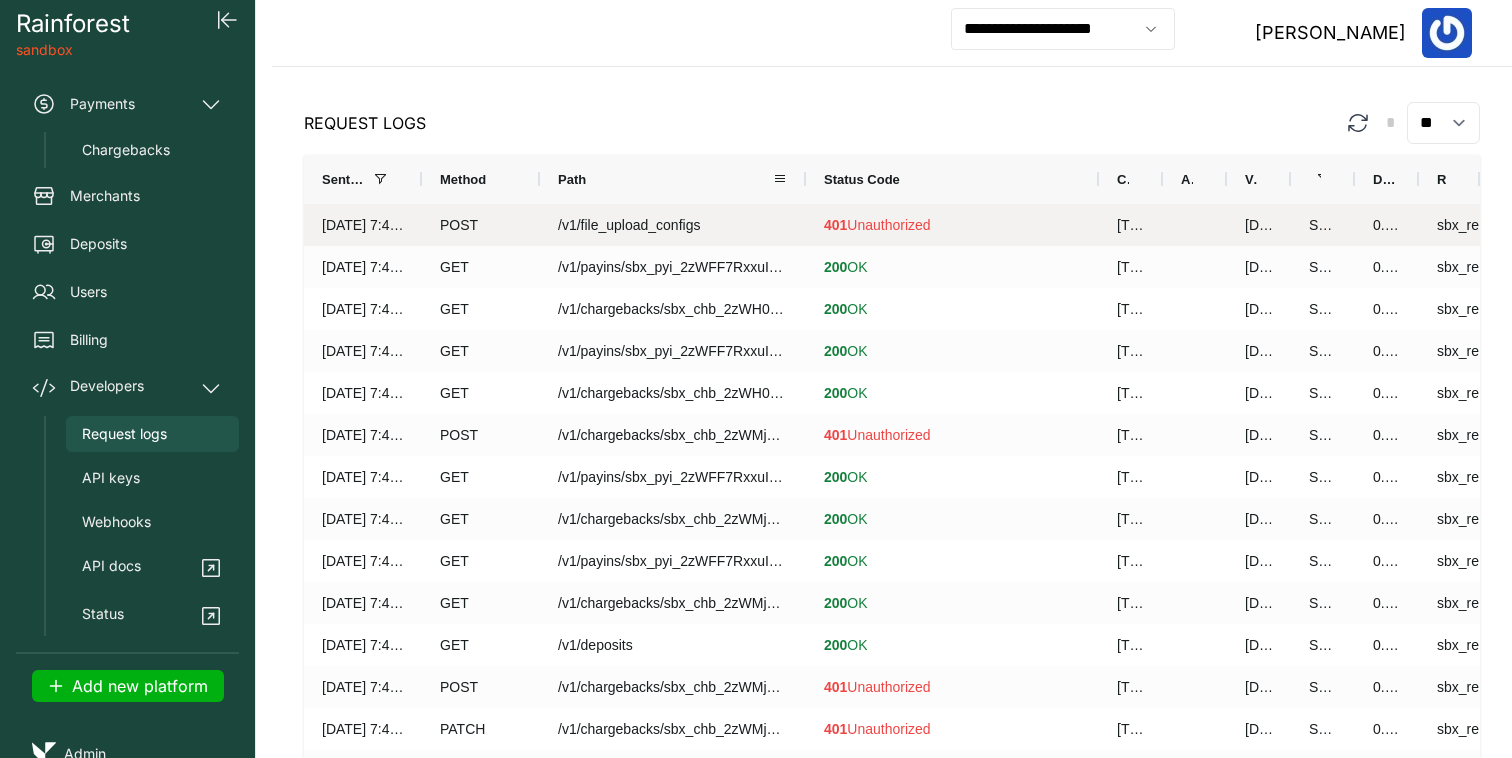 drag, startPoint x: 657, startPoint y: 176, endPoint x: 805, endPoint y: 177, distance: 148.00337 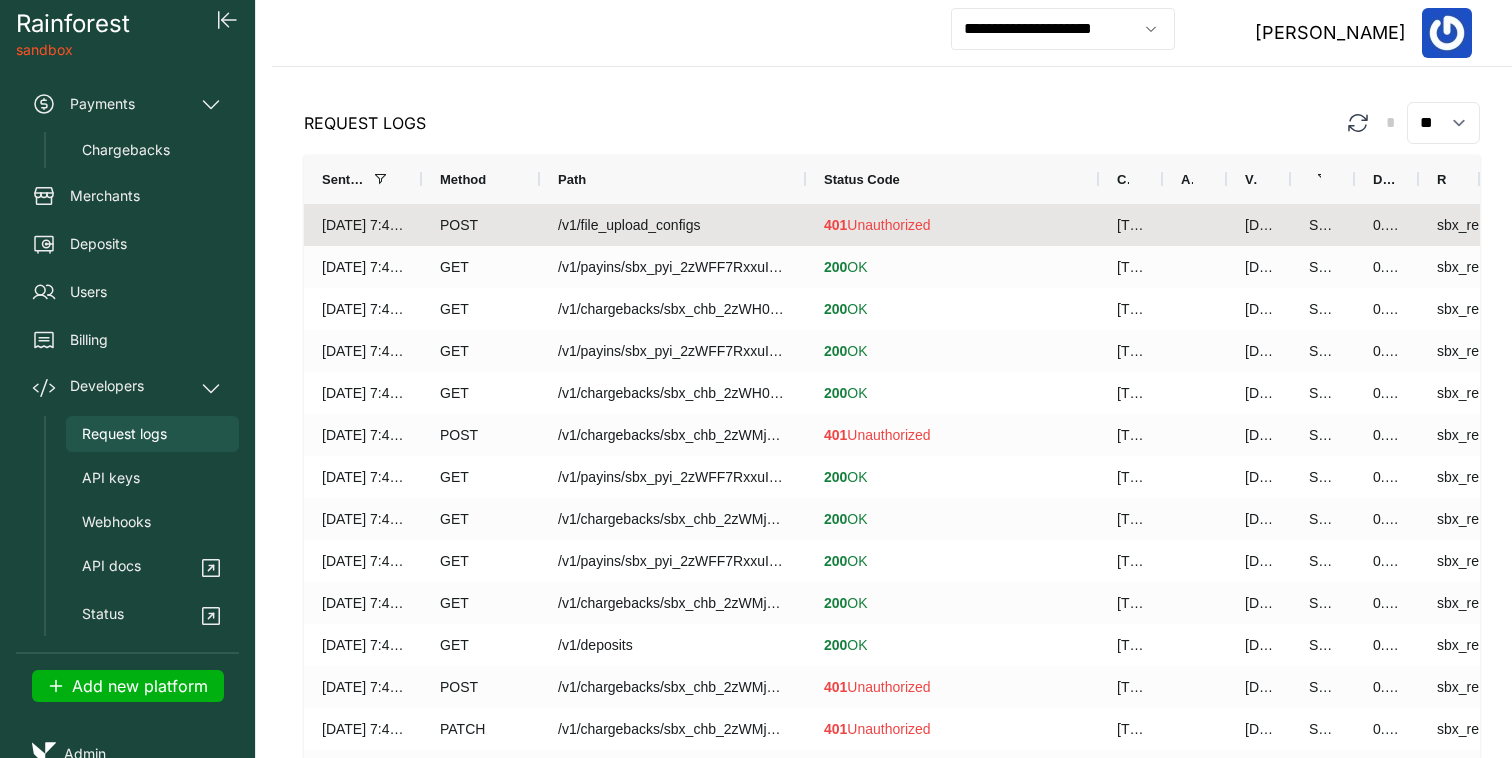 click on "/v1/file_upload_configs" at bounding box center [673, 225] 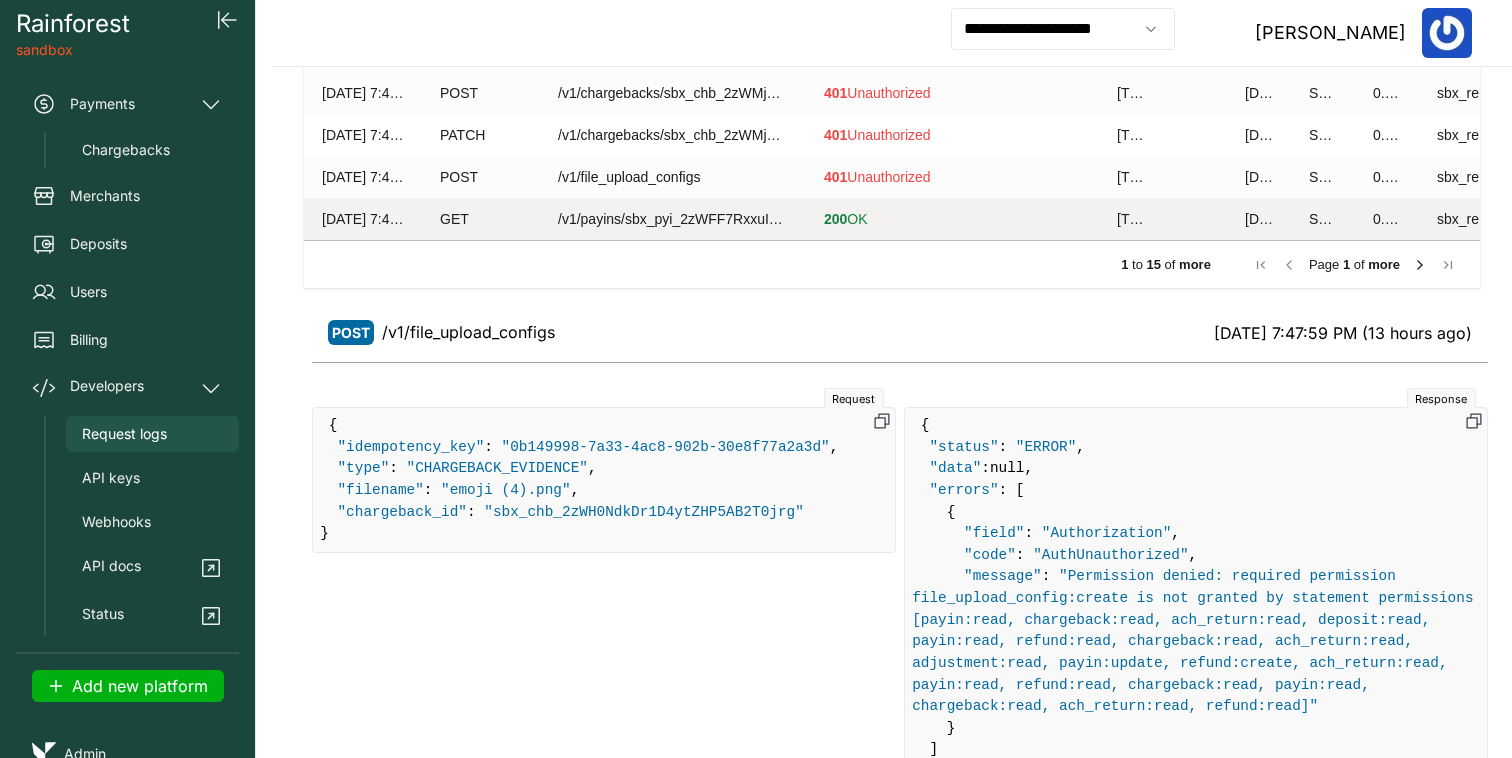 scroll, scrollTop: 641, scrollLeft: 0, axis: vertical 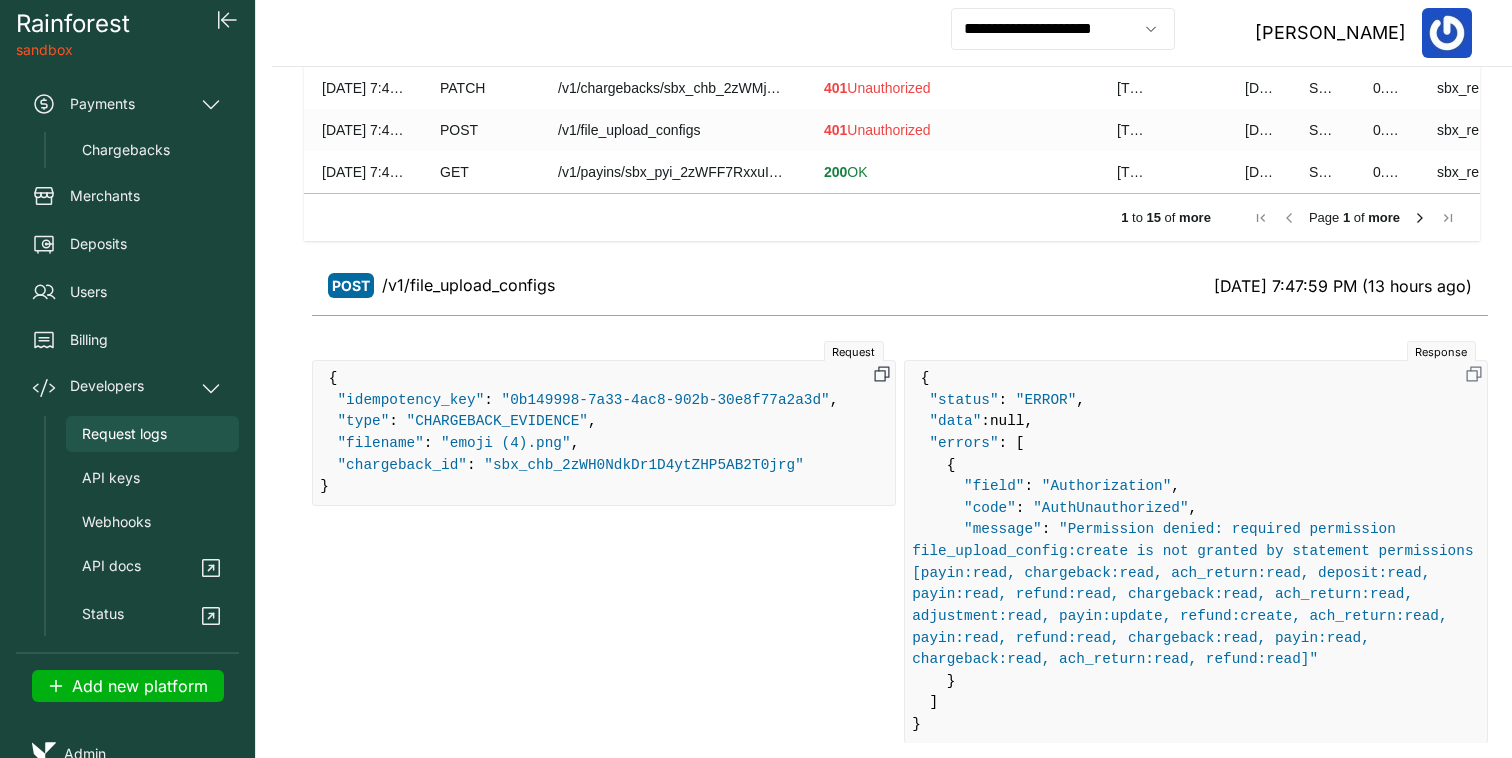 click 